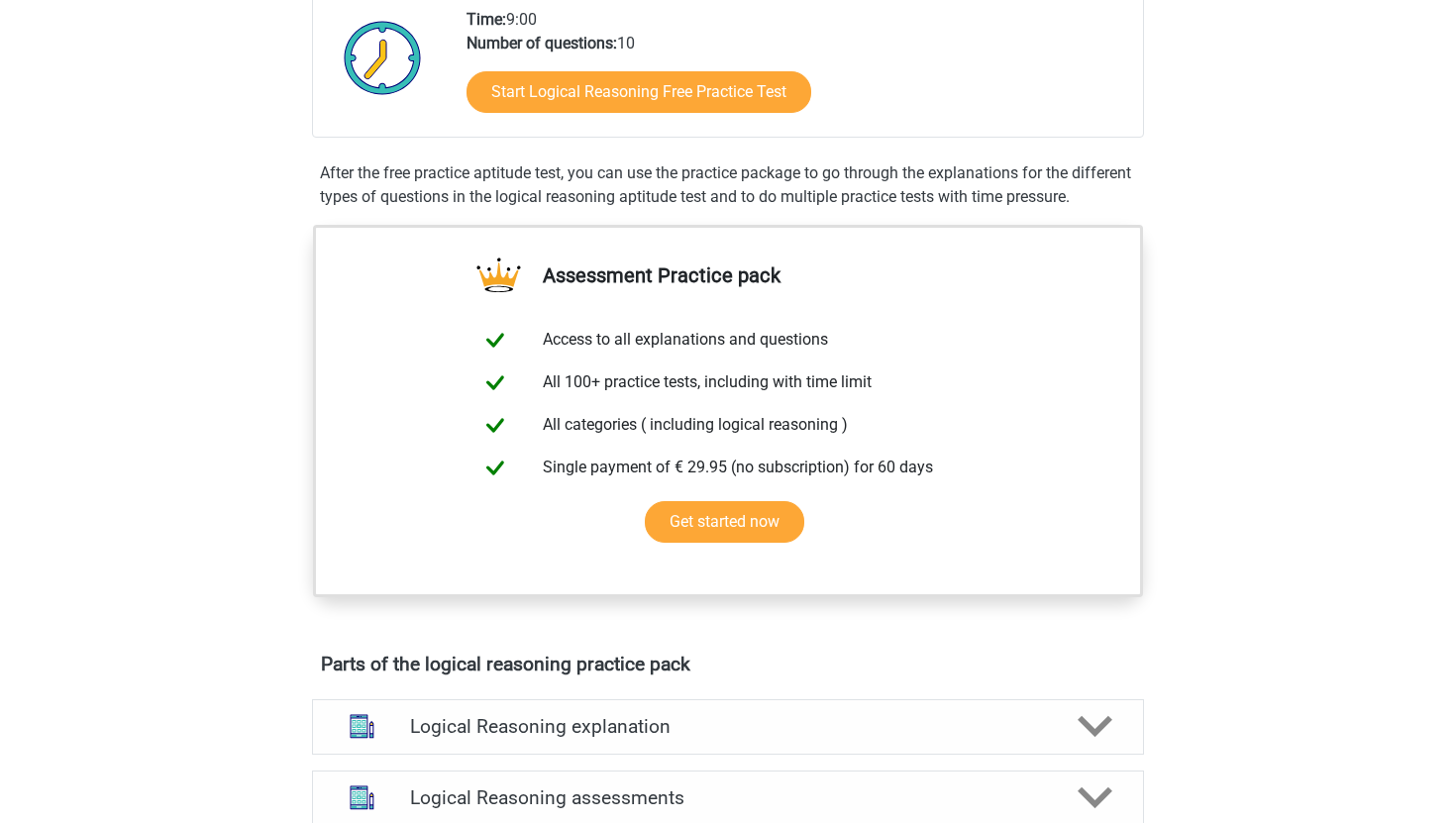 scroll, scrollTop: 469, scrollLeft: 0, axis: vertical 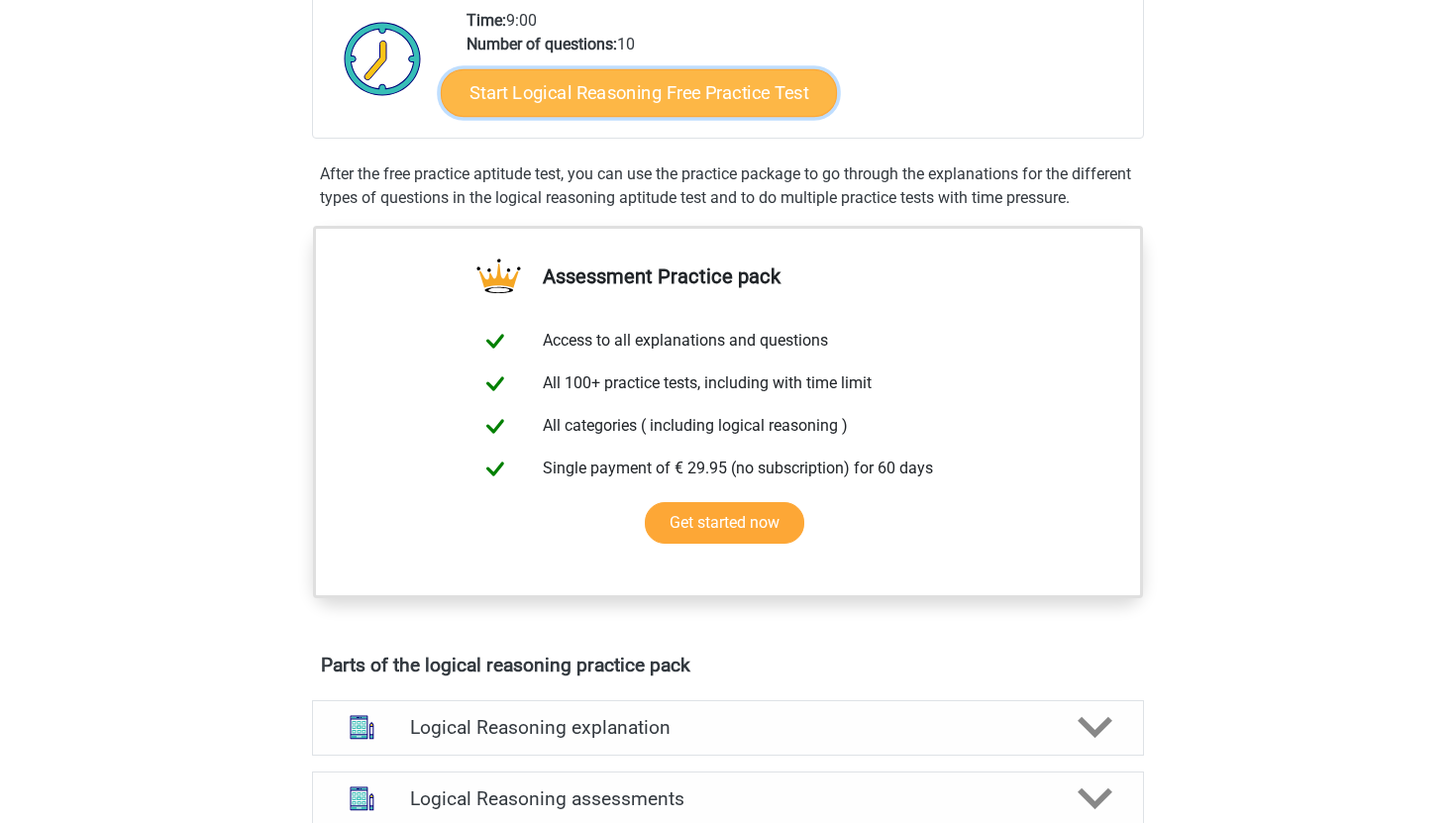 click on "Start Logical Reasoning
Free Practice Test" at bounding box center [639, 92] 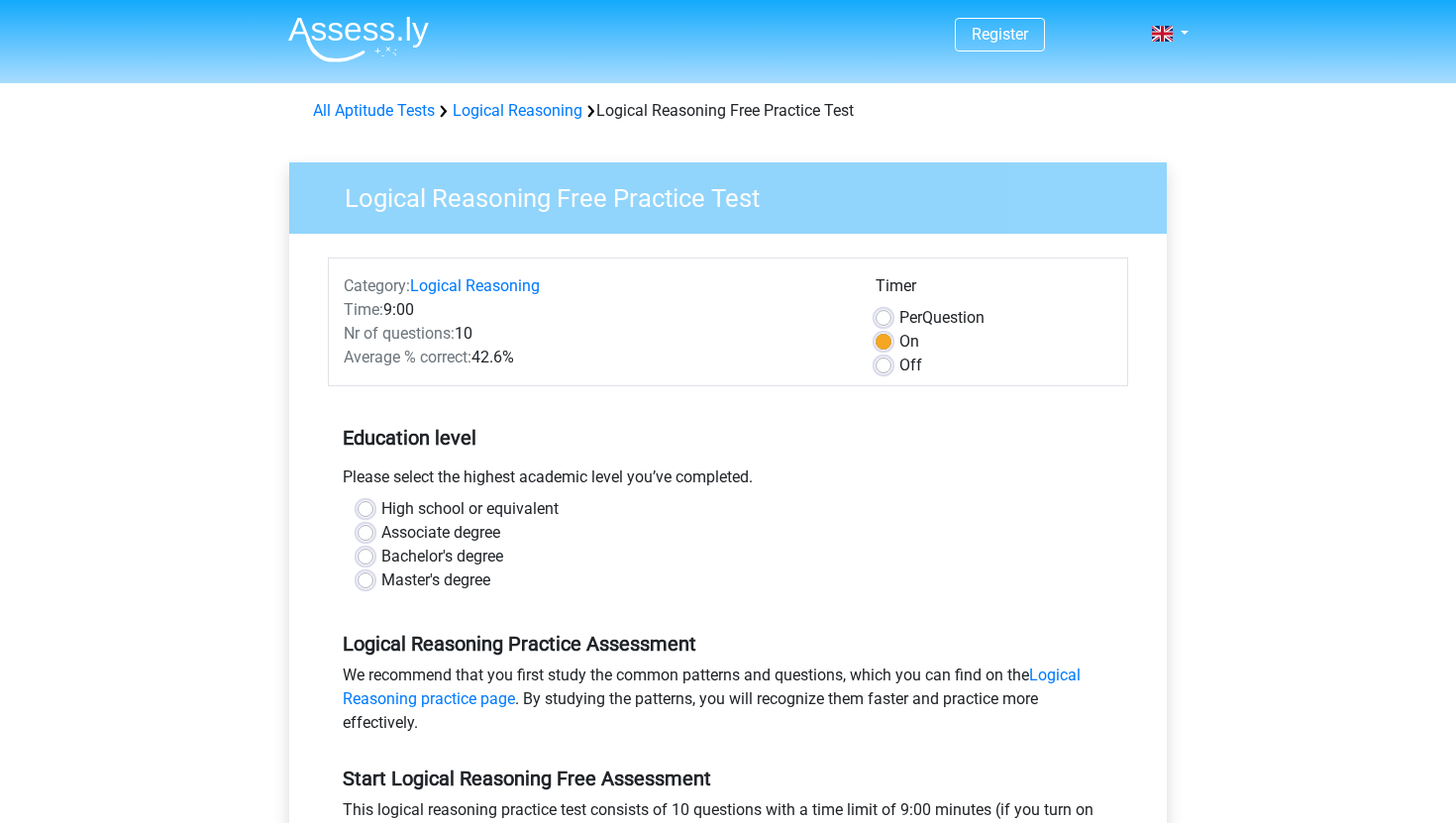 scroll, scrollTop: 0, scrollLeft: 0, axis: both 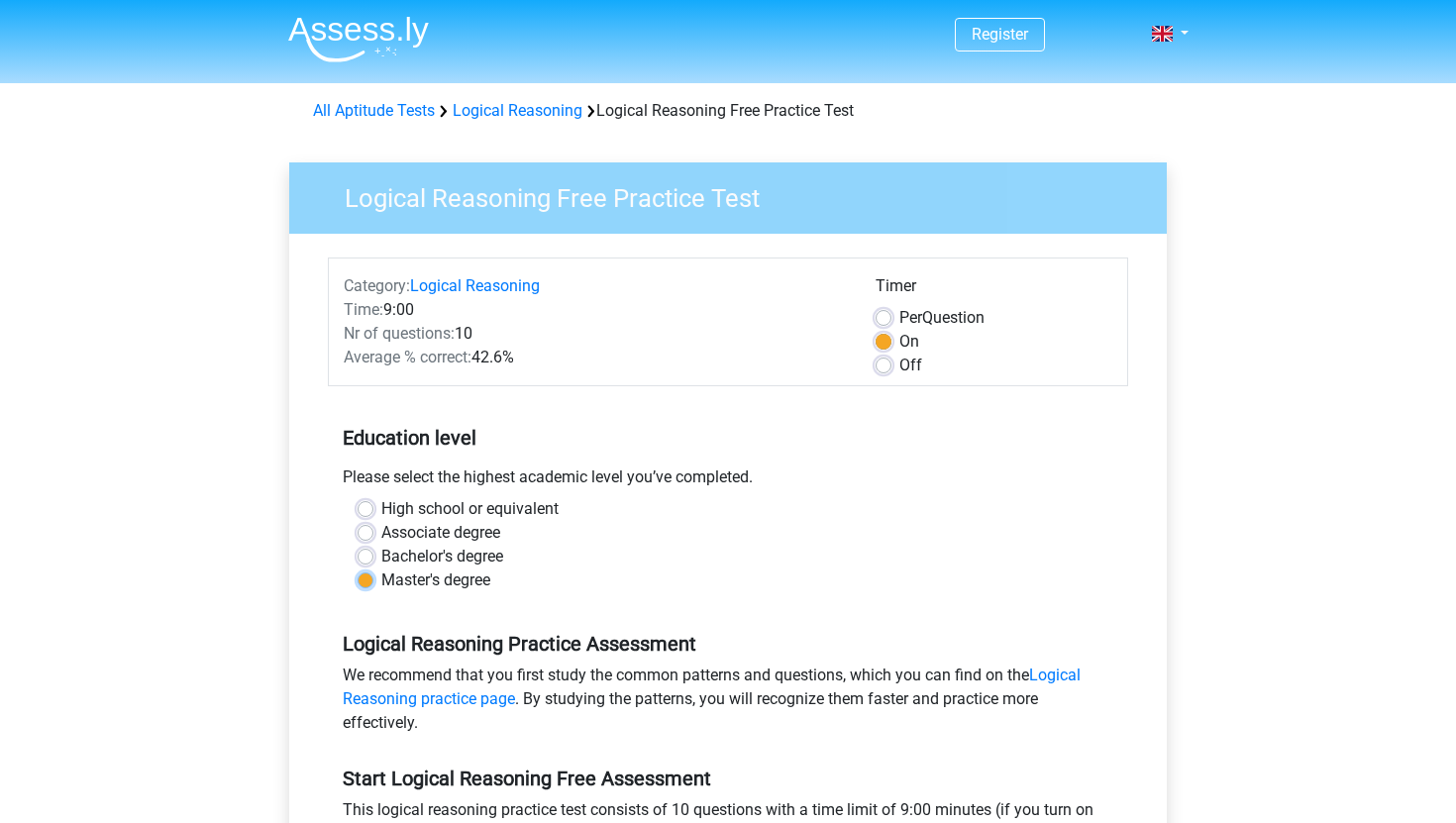 click on "Master's degree" at bounding box center [365, 578] 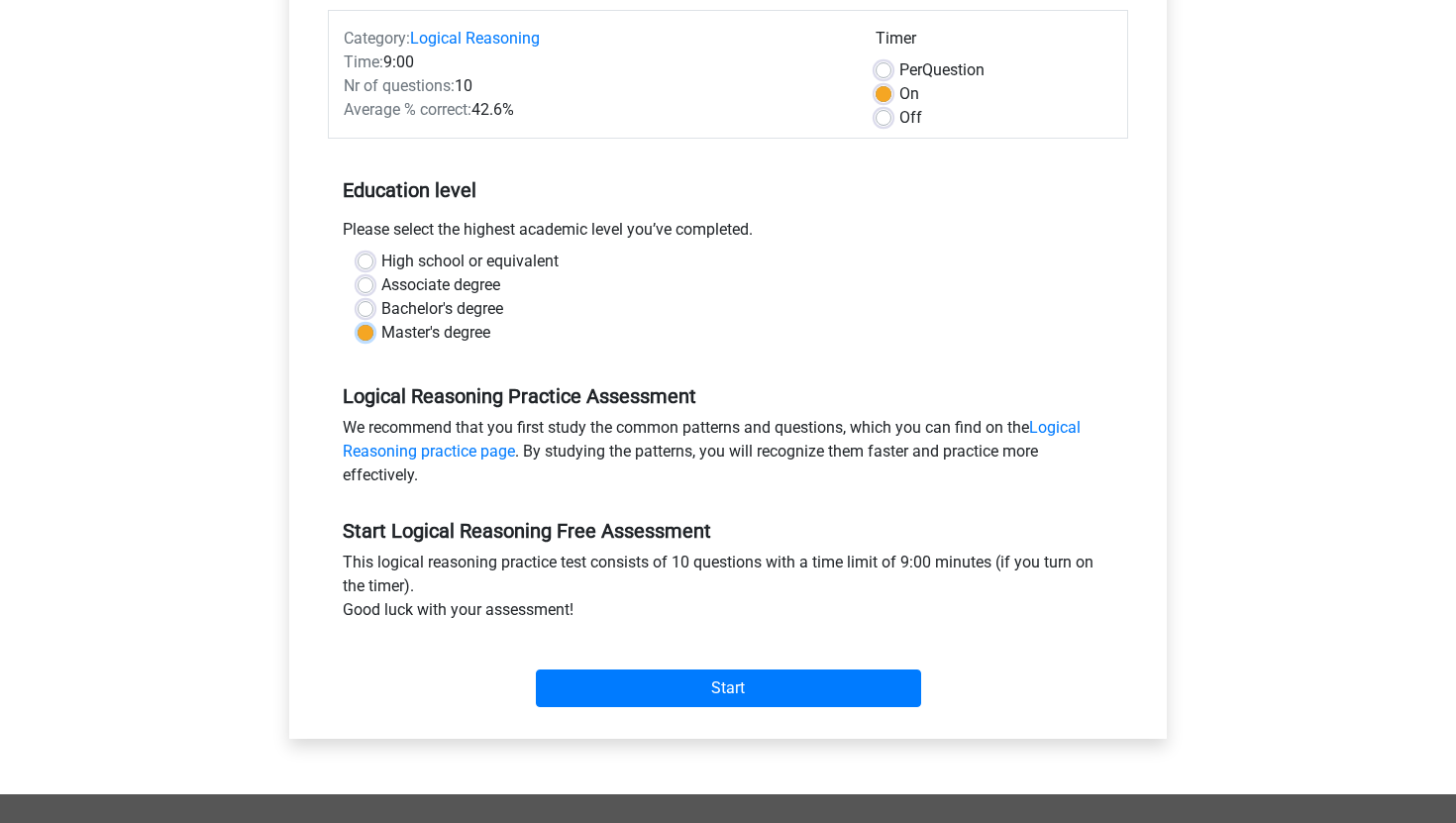 scroll, scrollTop: 251, scrollLeft: 0, axis: vertical 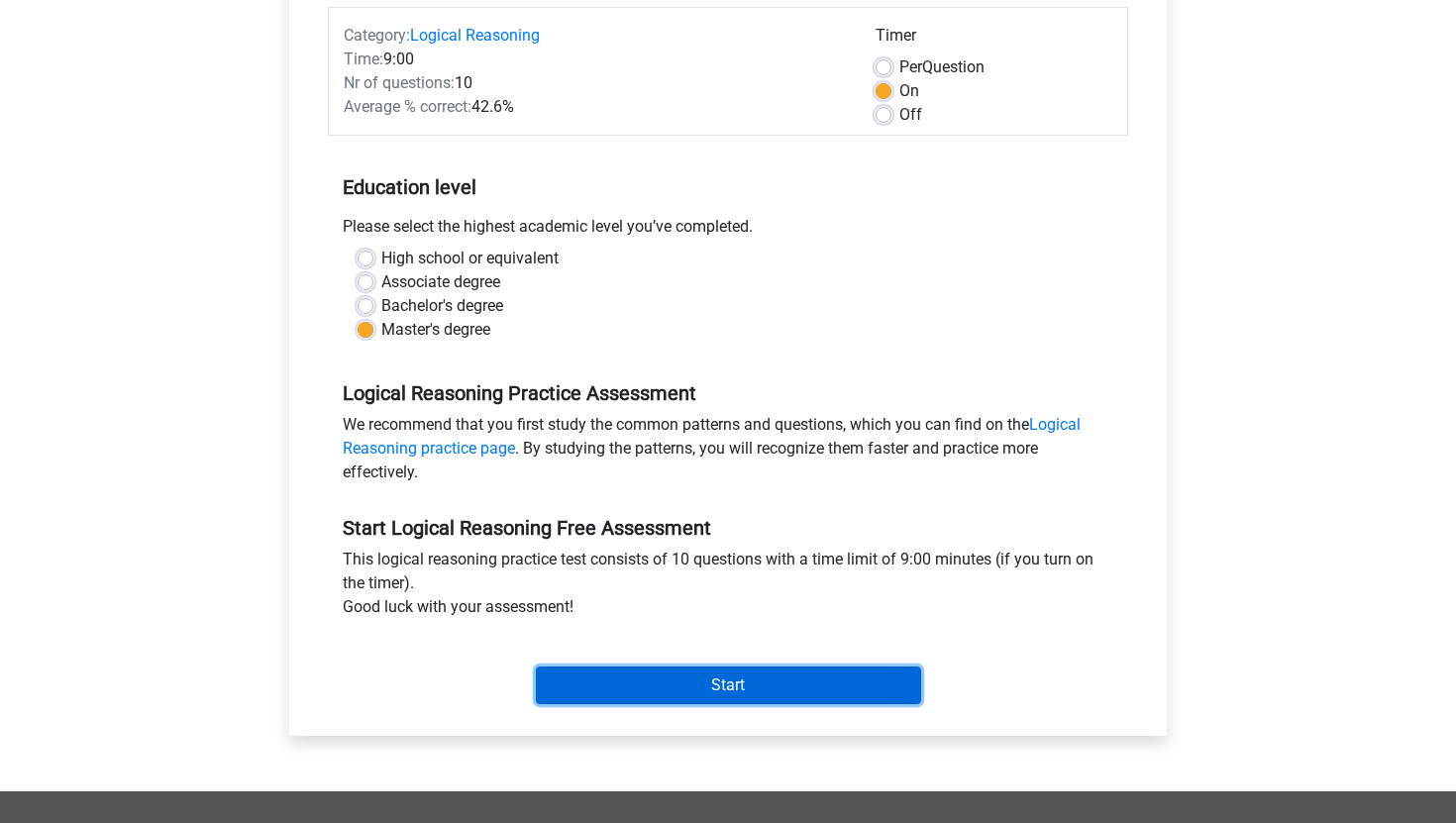 click on "Start" at bounding box center [728, 685] 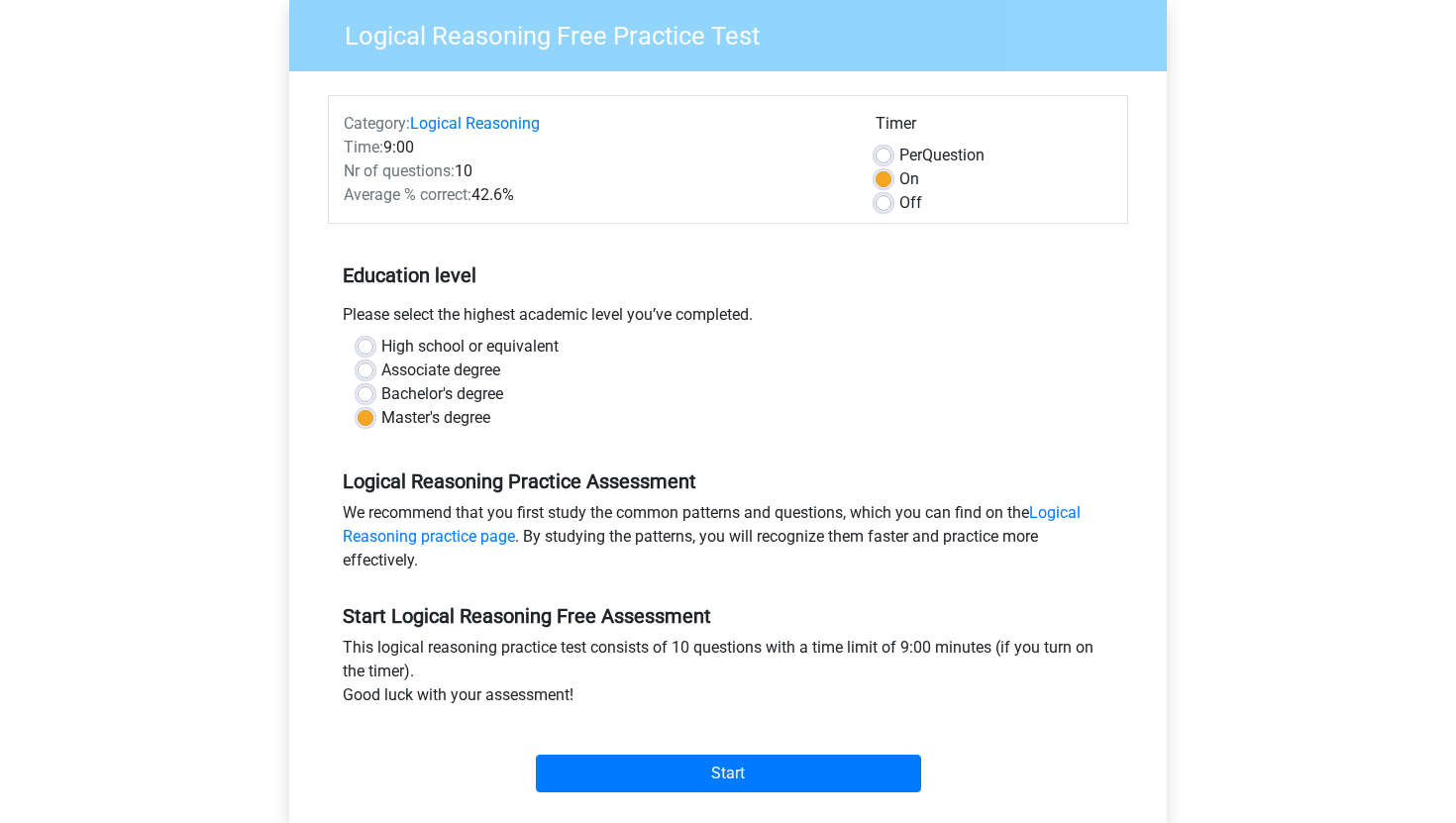 scroll, scrollTop: 205, scrollLeft: 0, axis: vertical 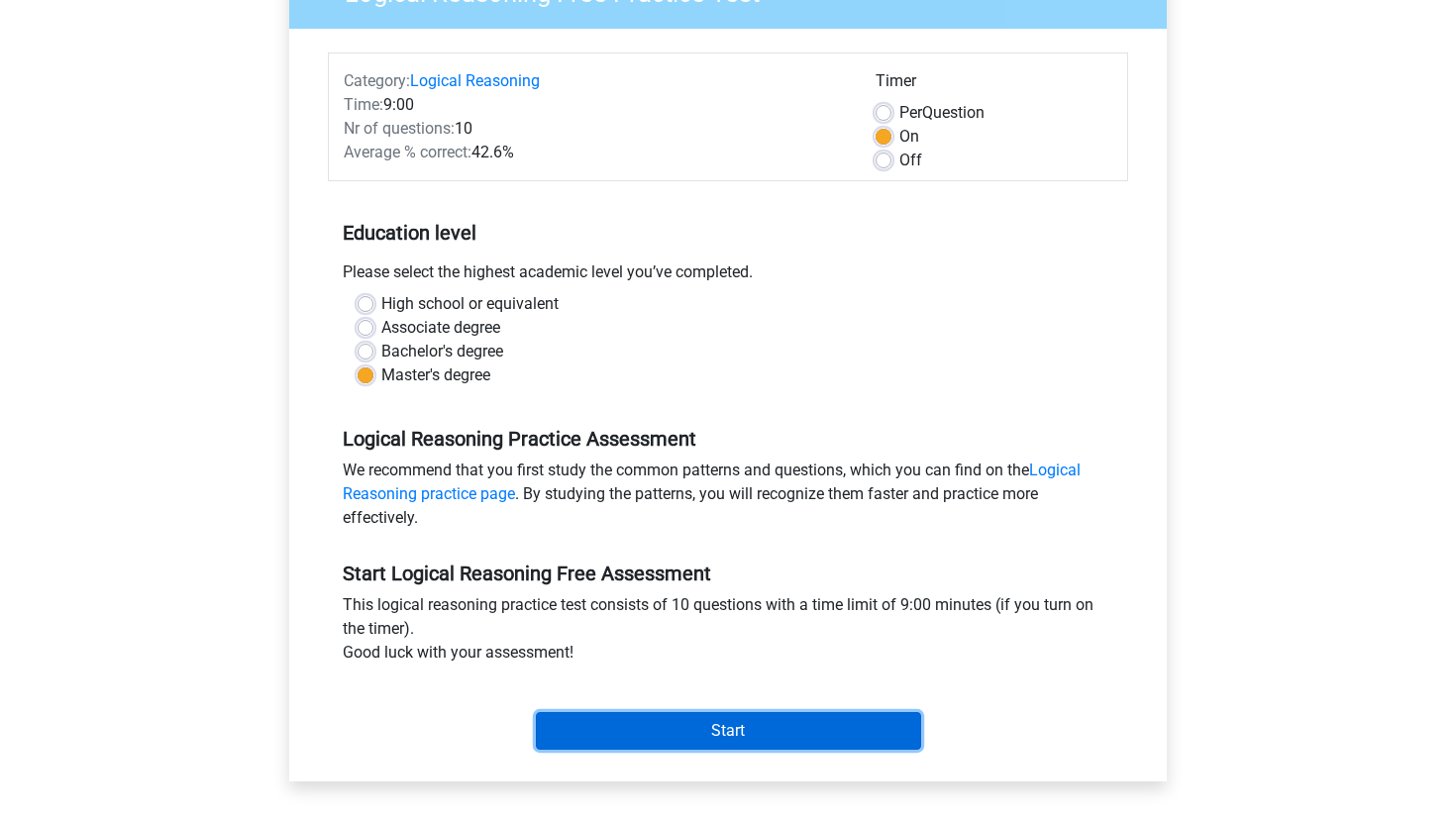 click on "Start" at bounding box center (728, 731) 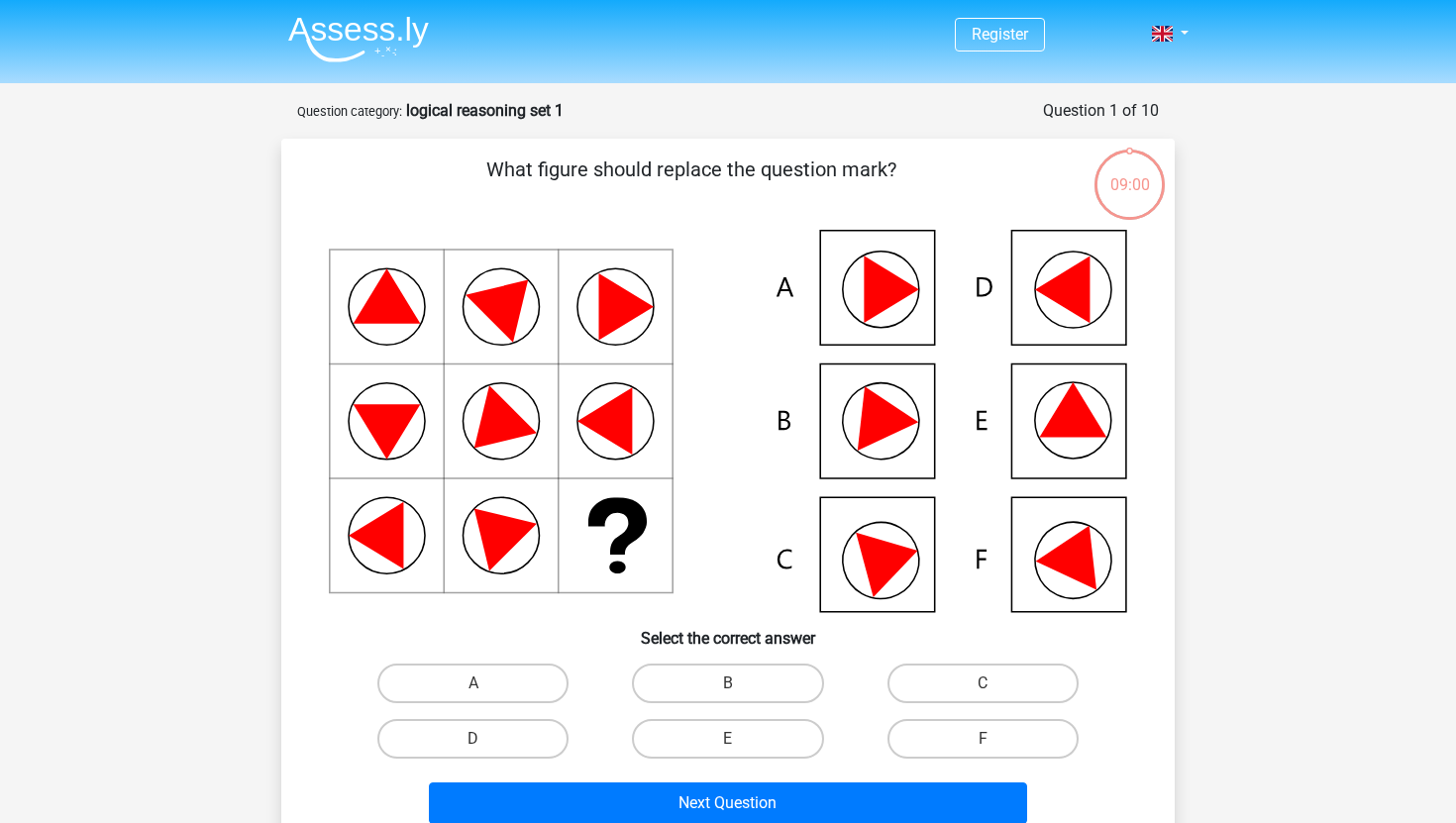 scroll, scrollTop: 0, scrollLeft: 0, axis: both 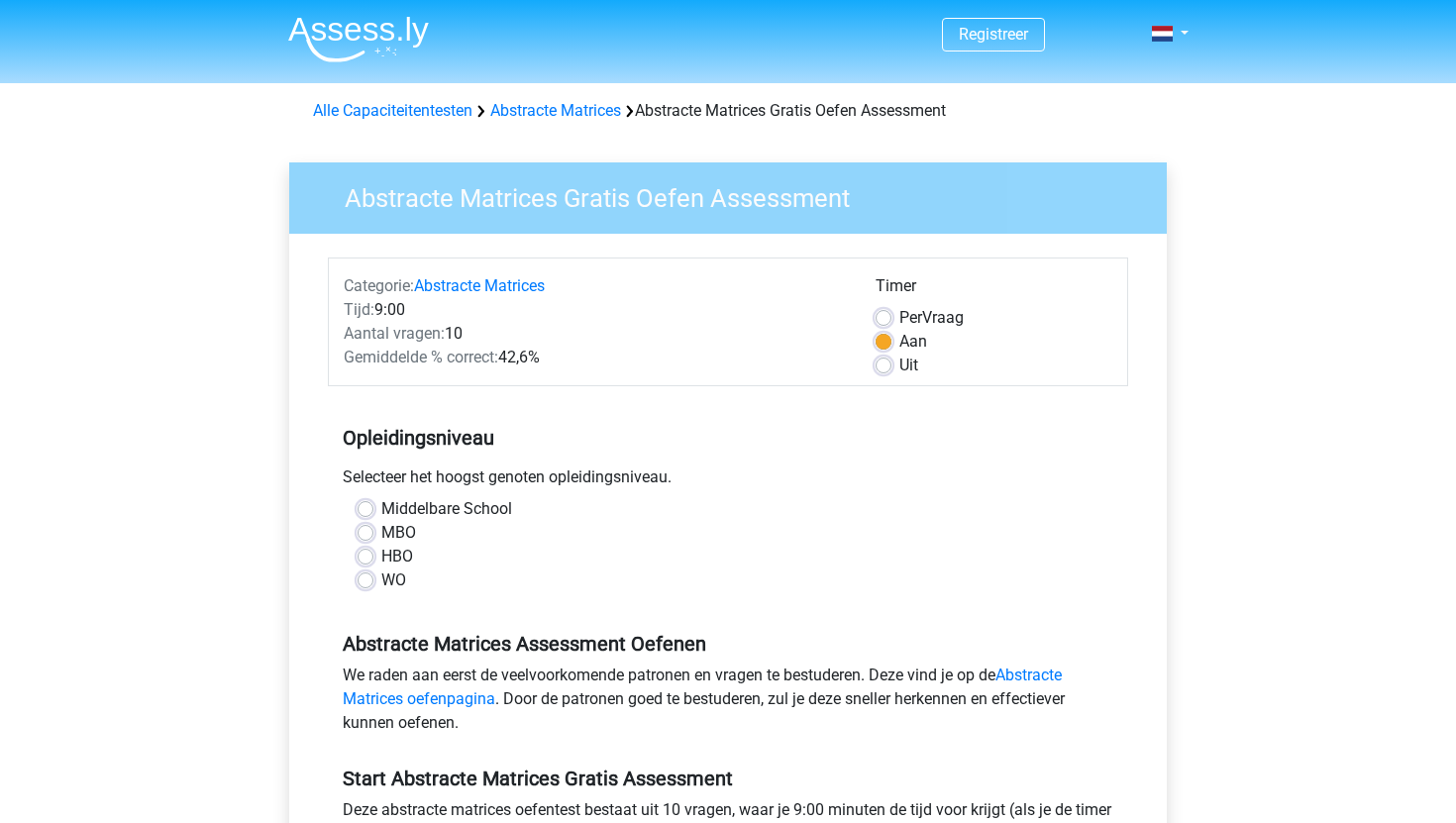 click on "HBO" at bounding box center [397, 557] 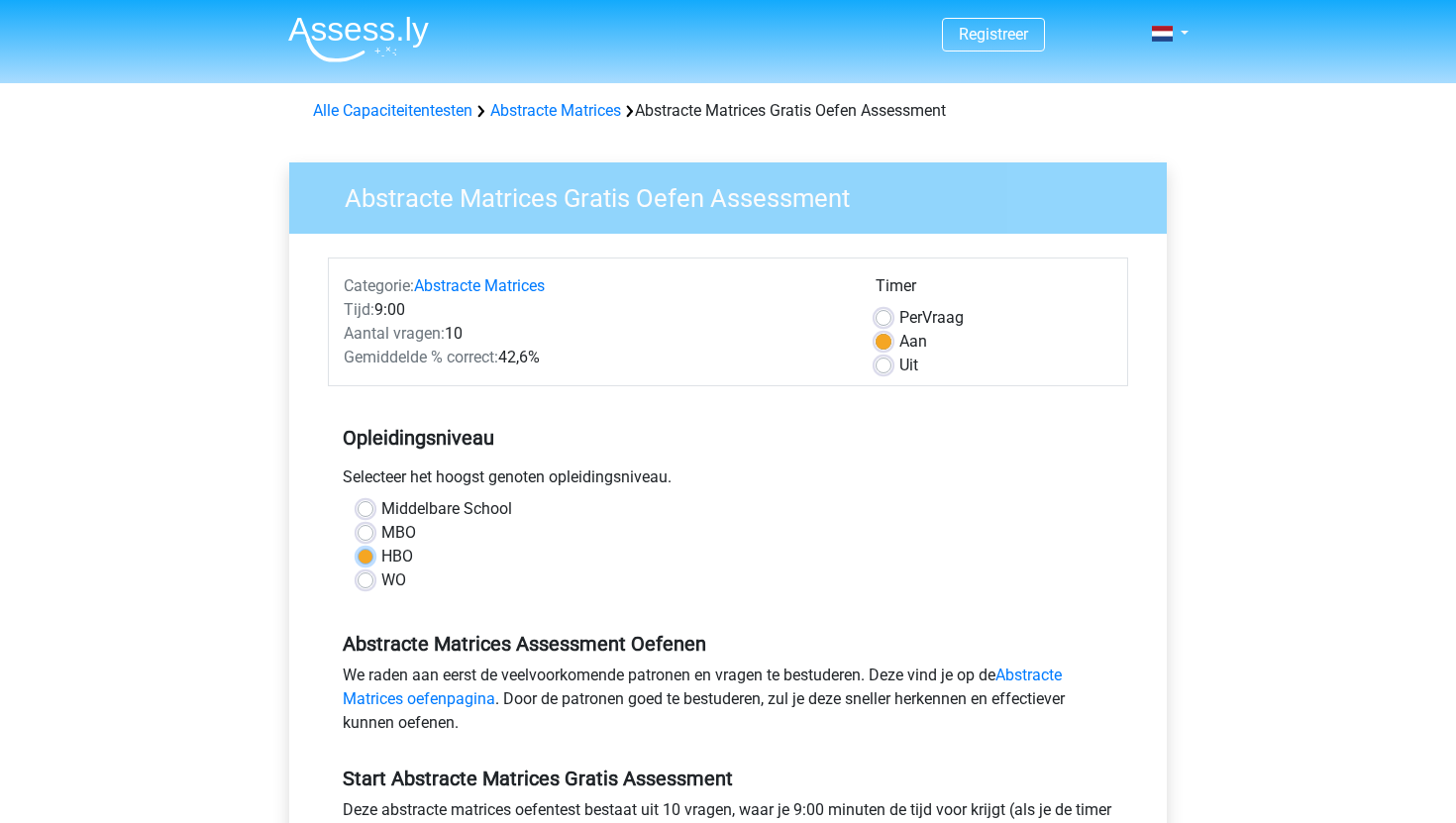 click on "HBO" at bounding box center (365, 555) 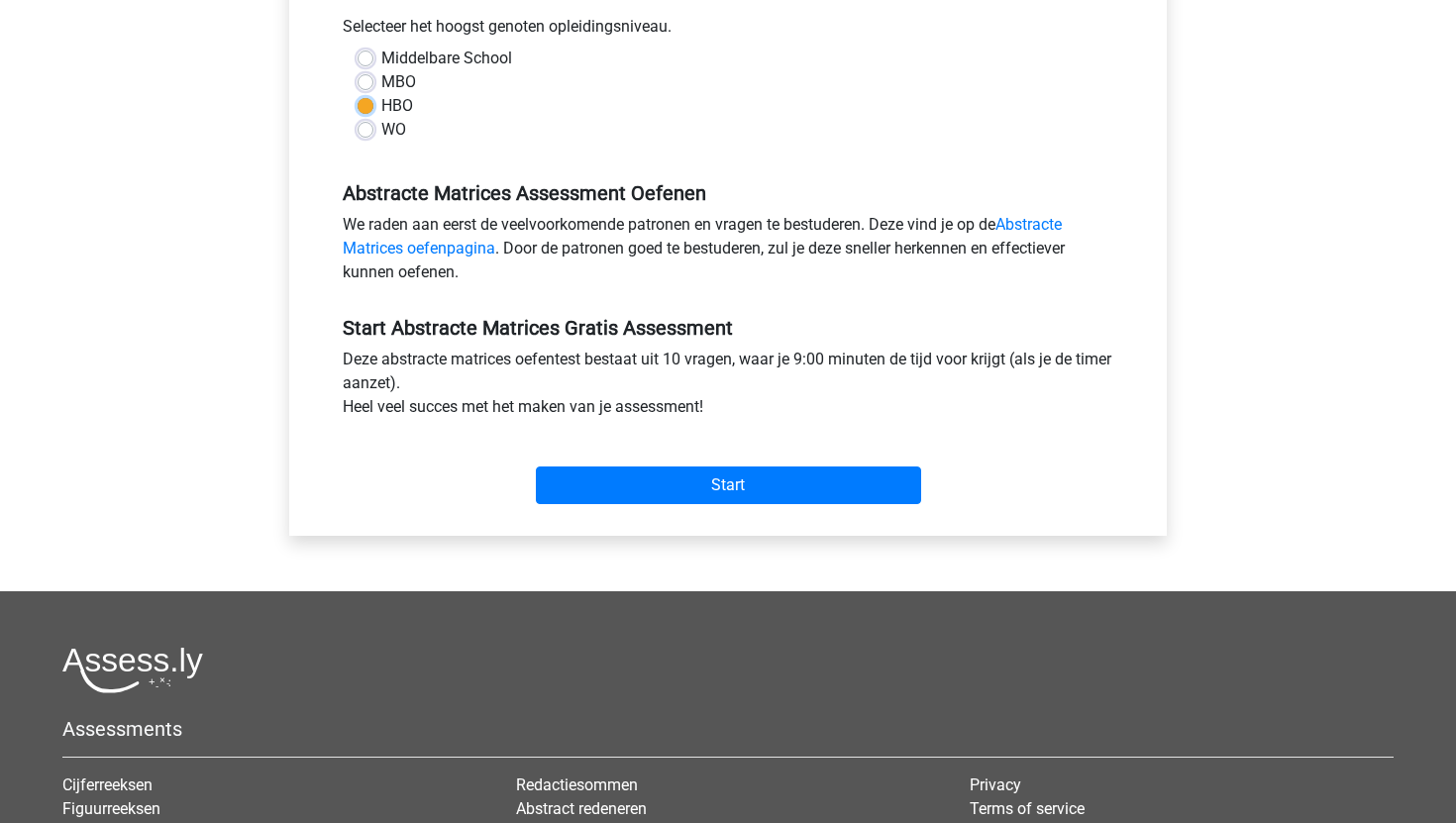 scroll, scrollTop: 458, scrollLeft: 0, axis: vertical 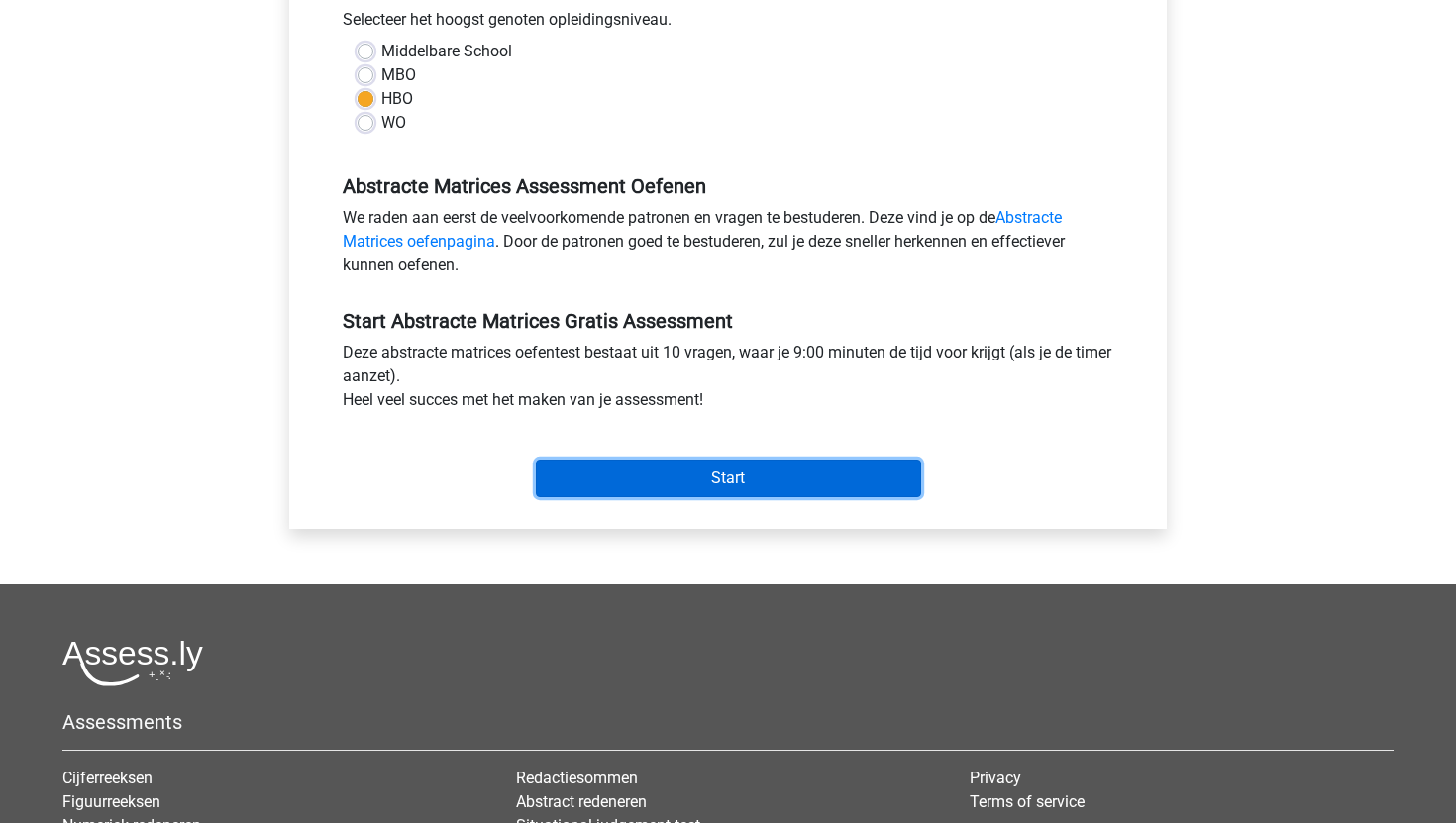 click on "Start" at bounding box center [728, 478] 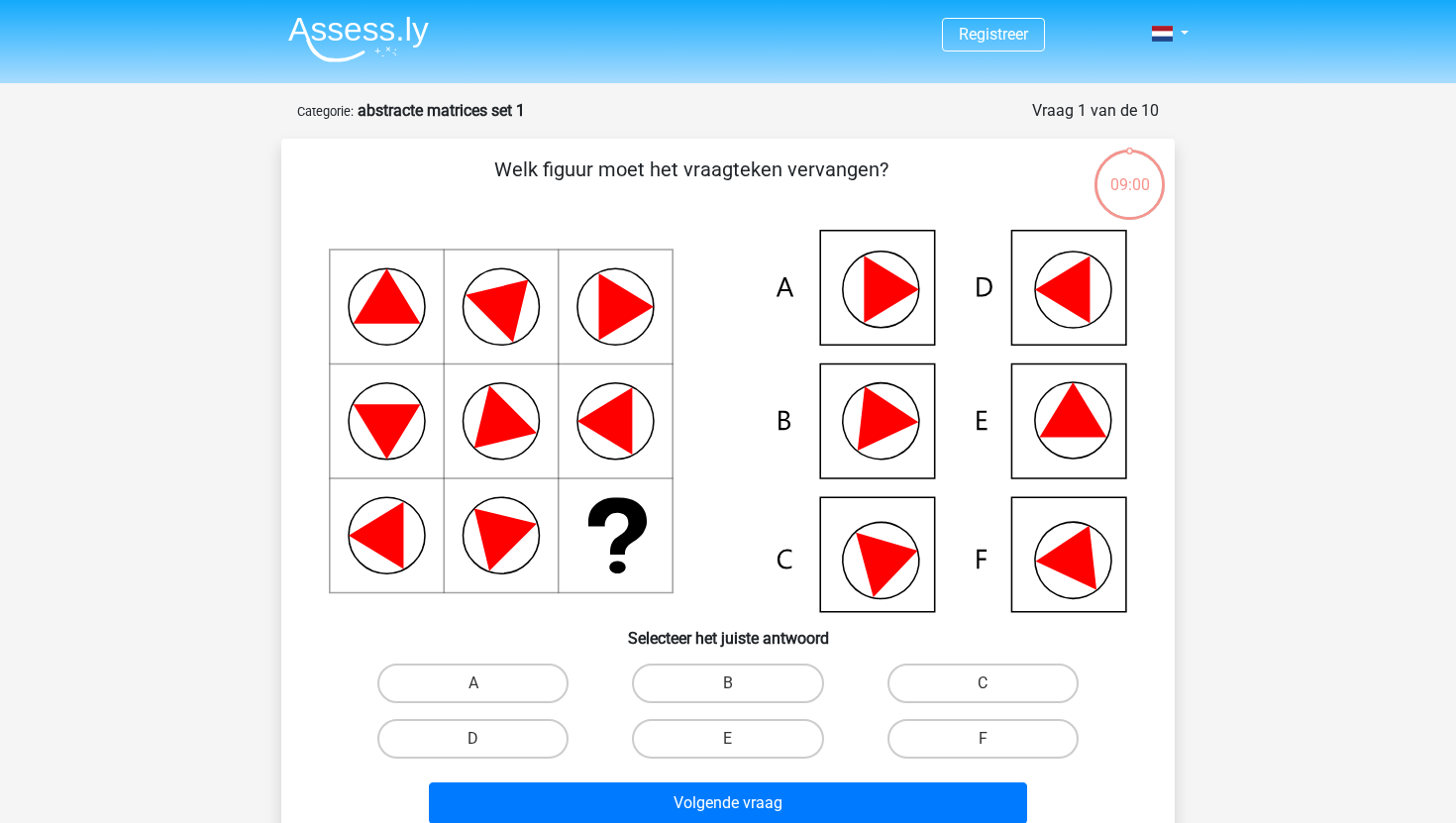 scroll, scrollTop: 0, scrollLeft: 0, axis: both 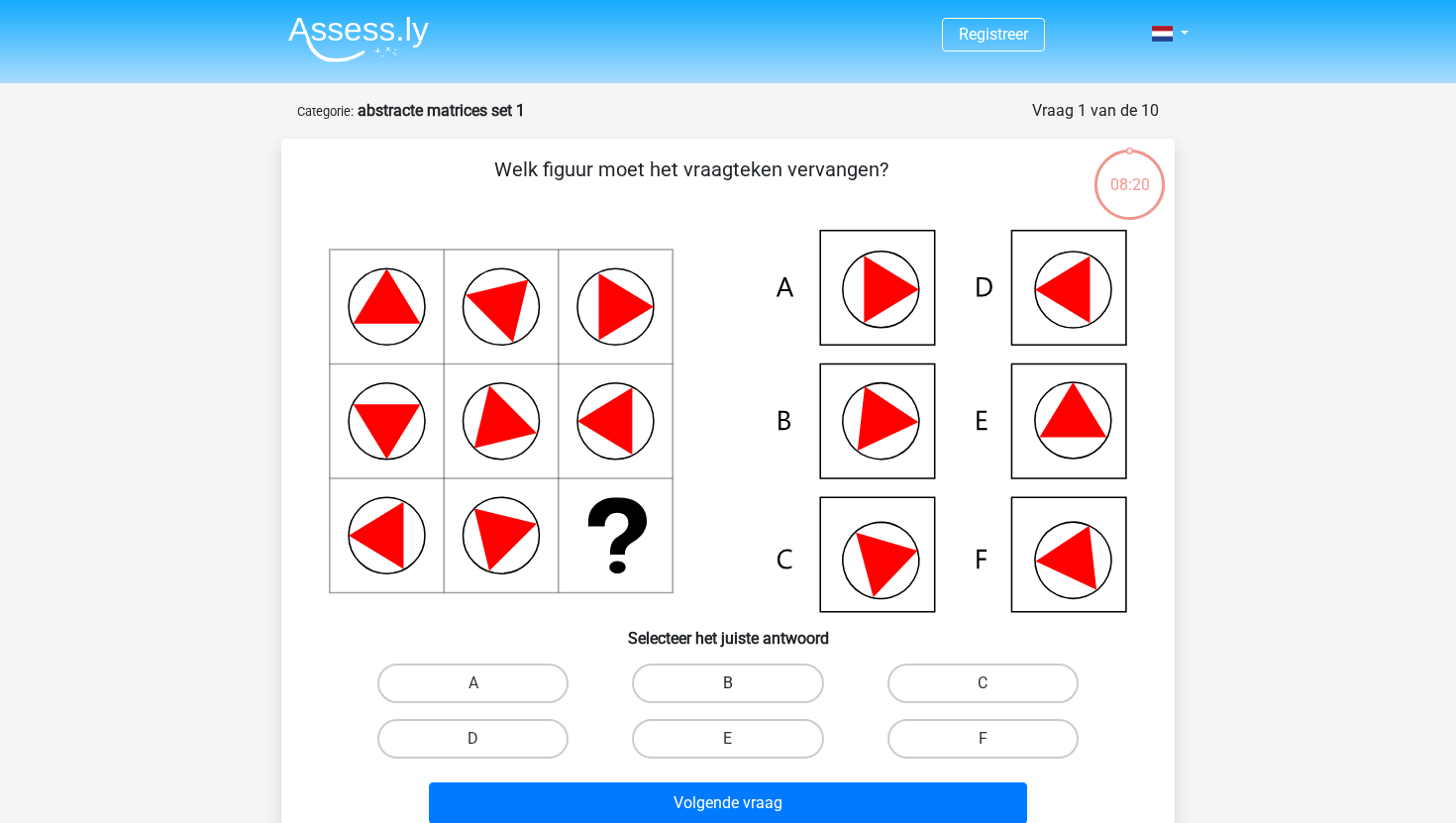 click on "B" at bounding box center (727, 683) 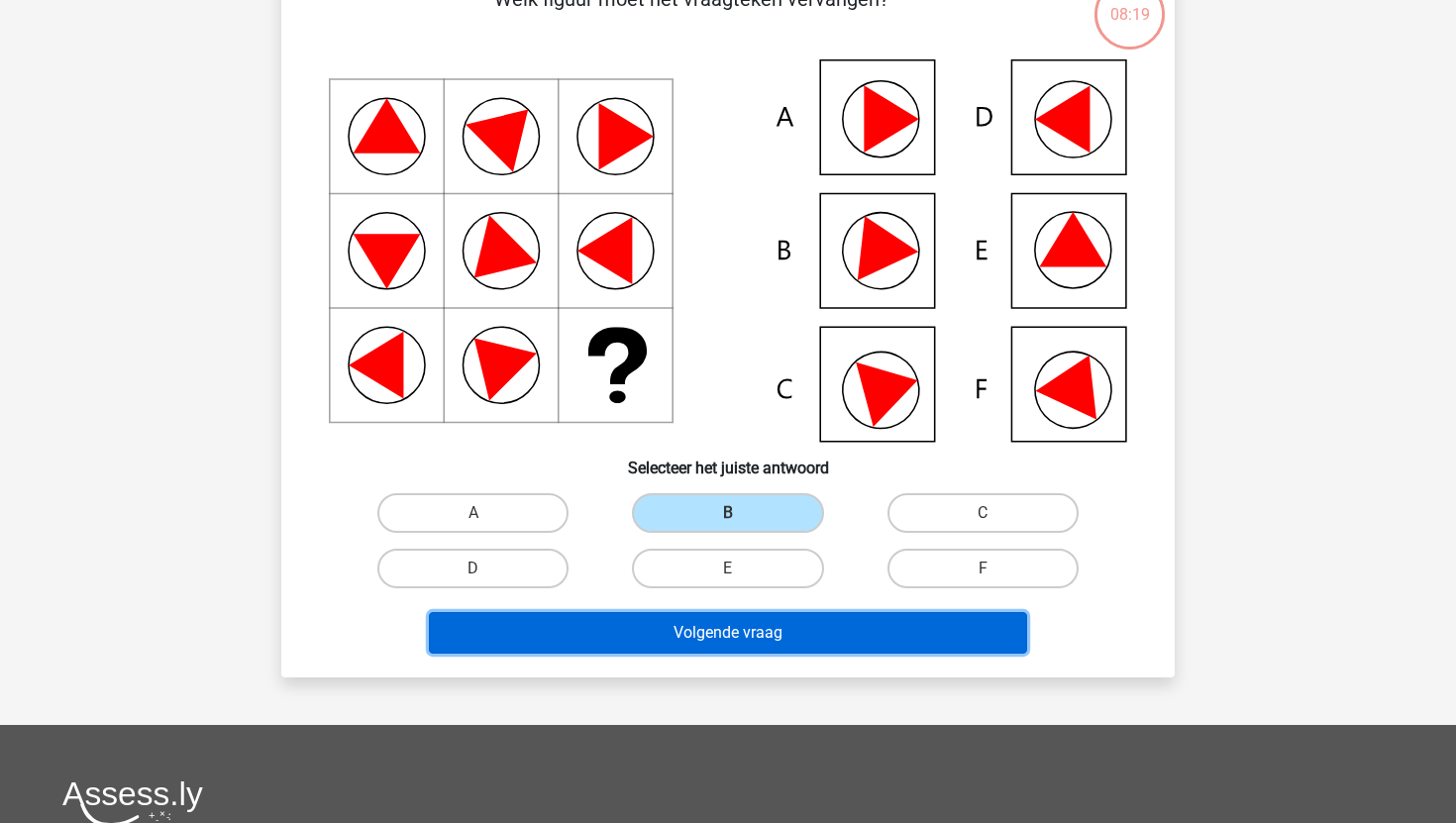 click on "Volgende vraag" at bounding box center [728, 633] 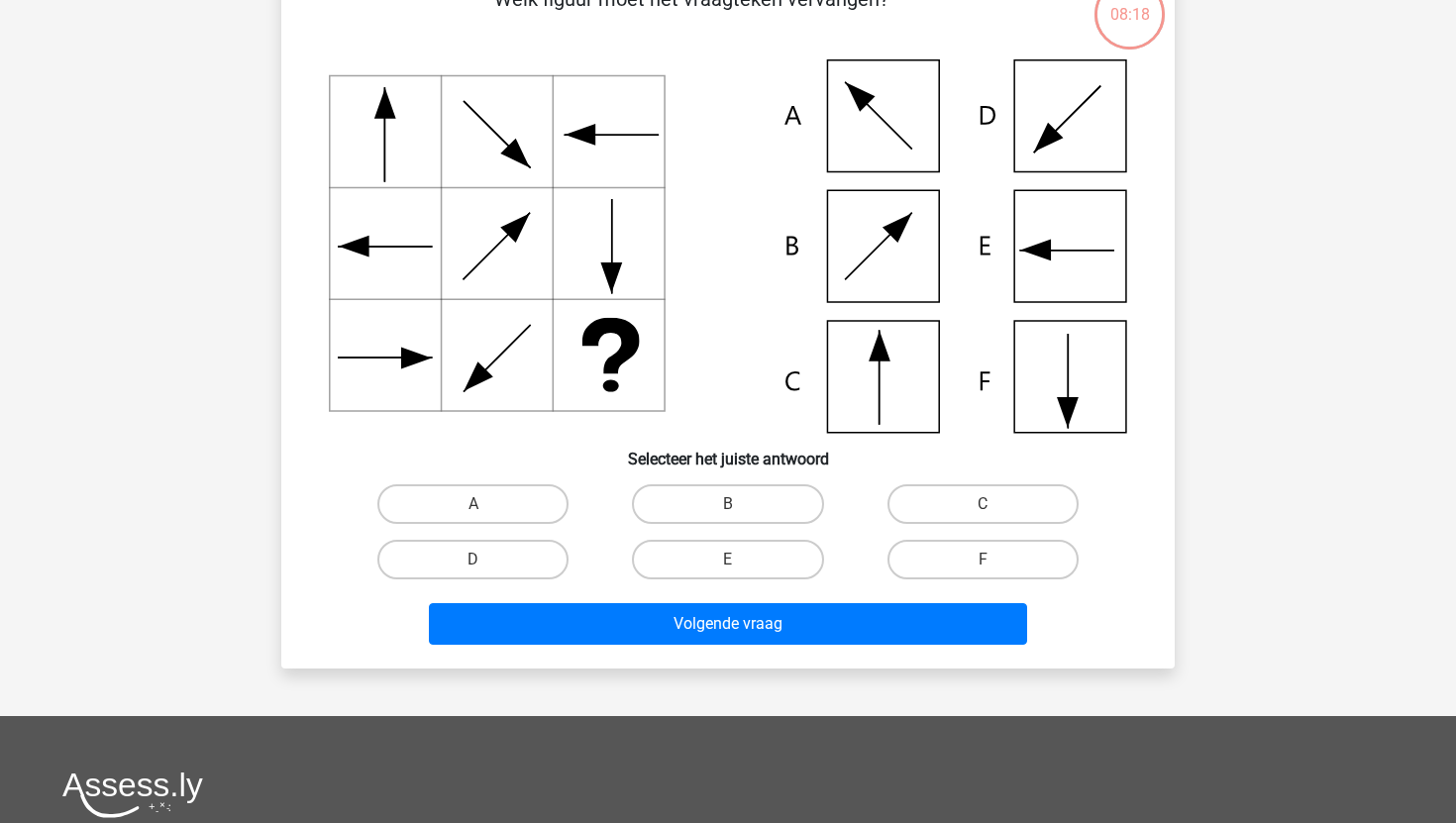 scroll, scrollTop: 99, scrollLeft: 0, axis: vertical 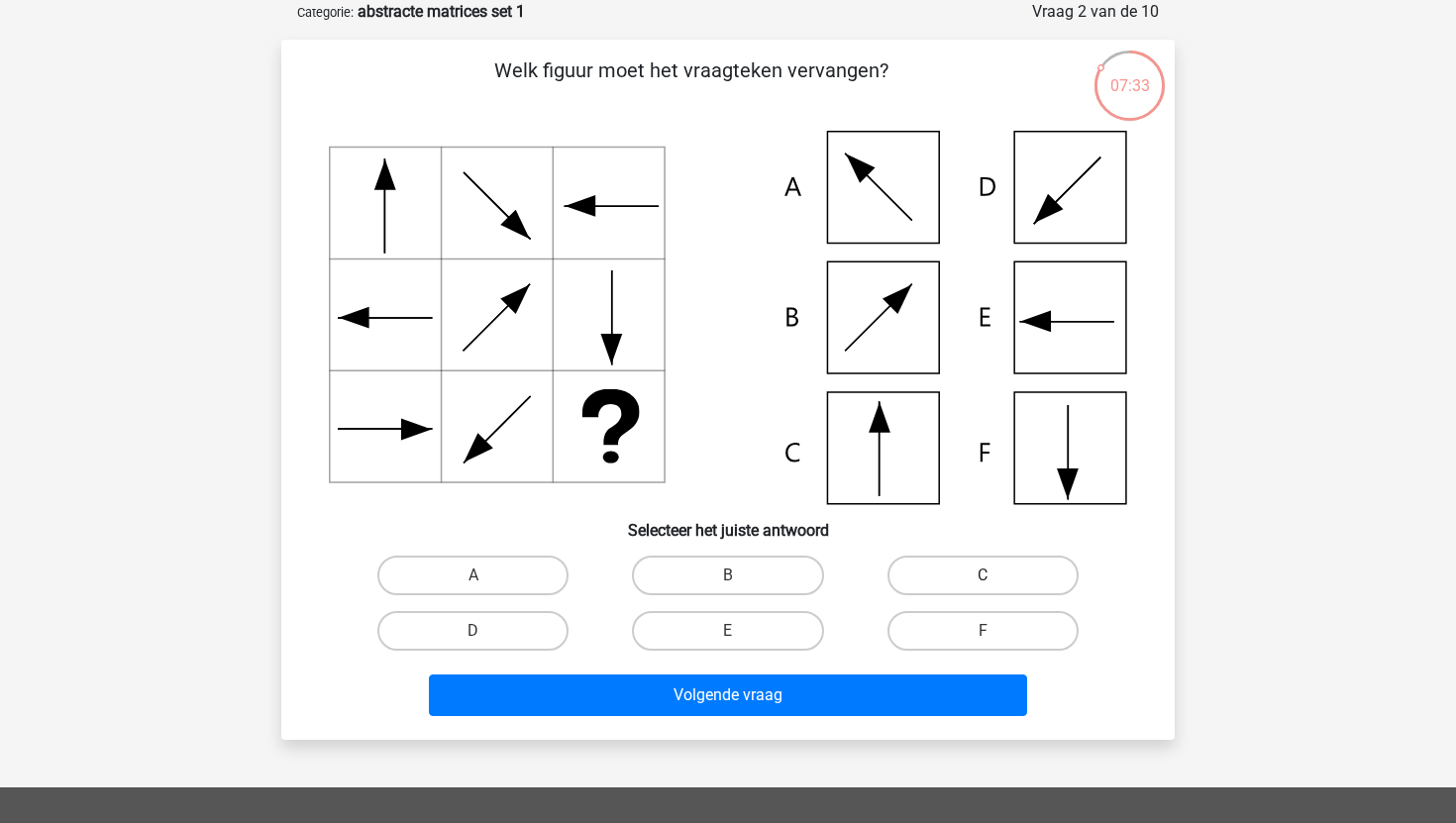 click on "C" at bounding box center (983, 575) 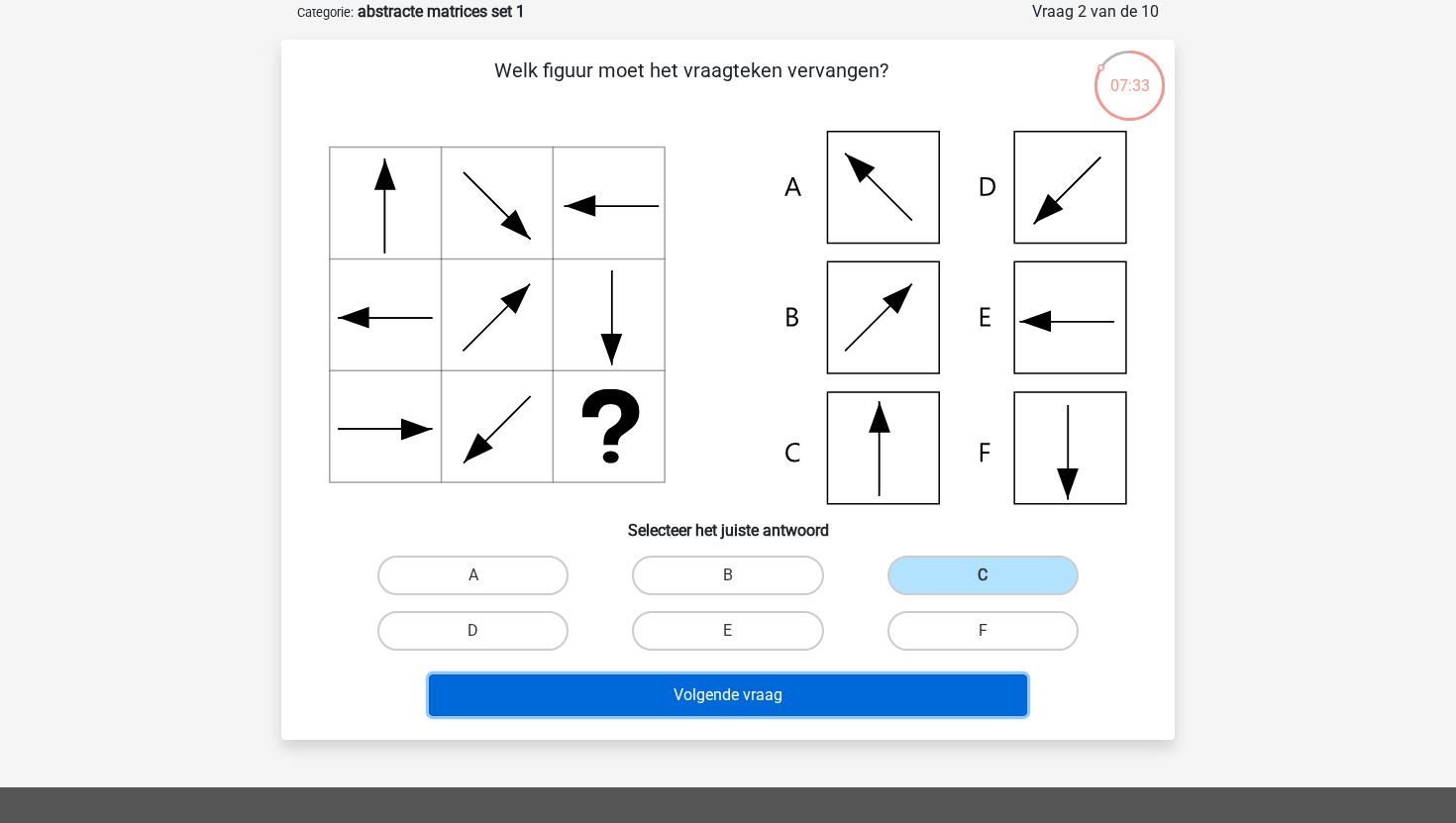 click on "Volgende vraag" at bounding box center [728, 695] 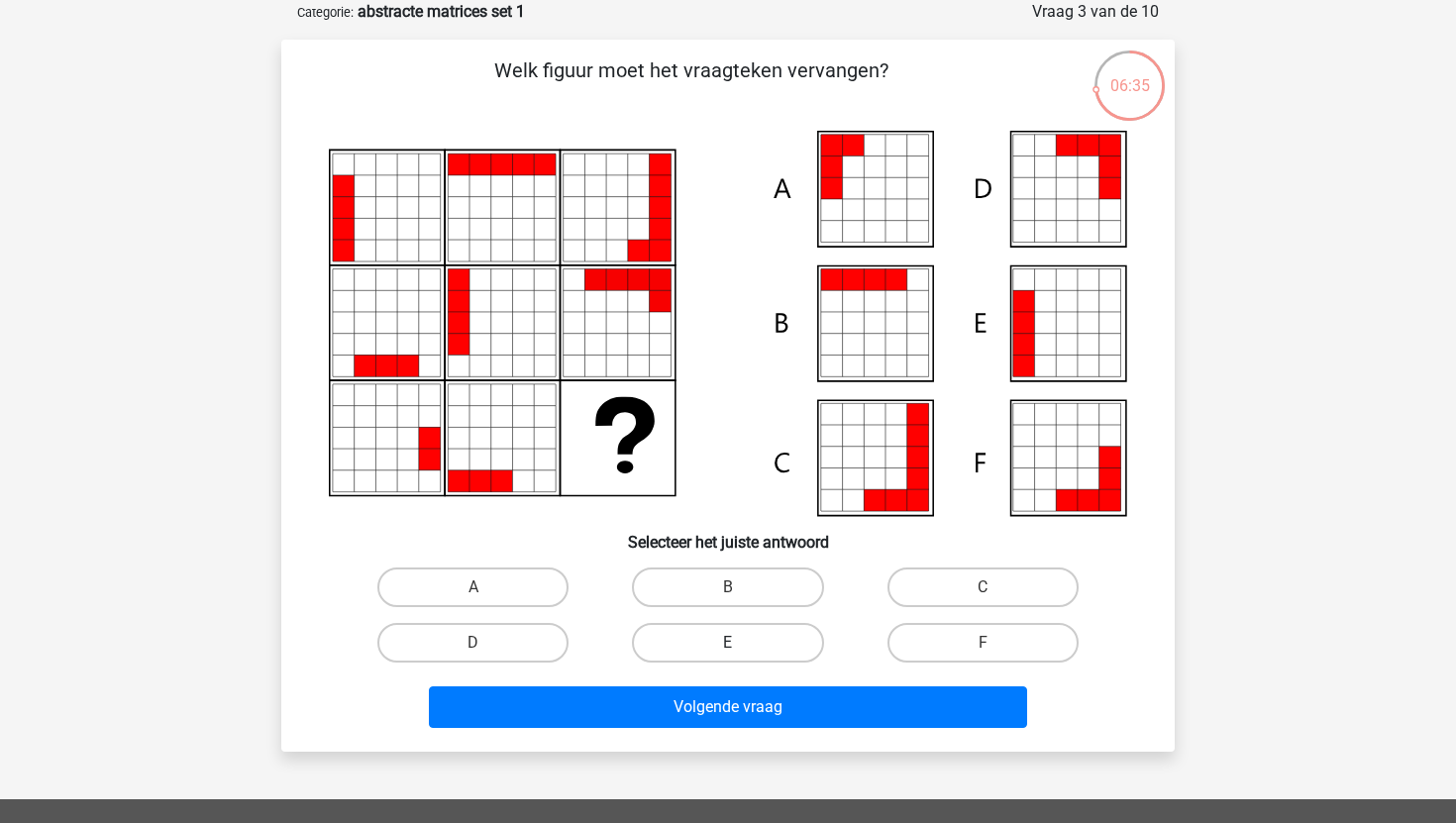 click on "E" at bounding box center [727, 643] 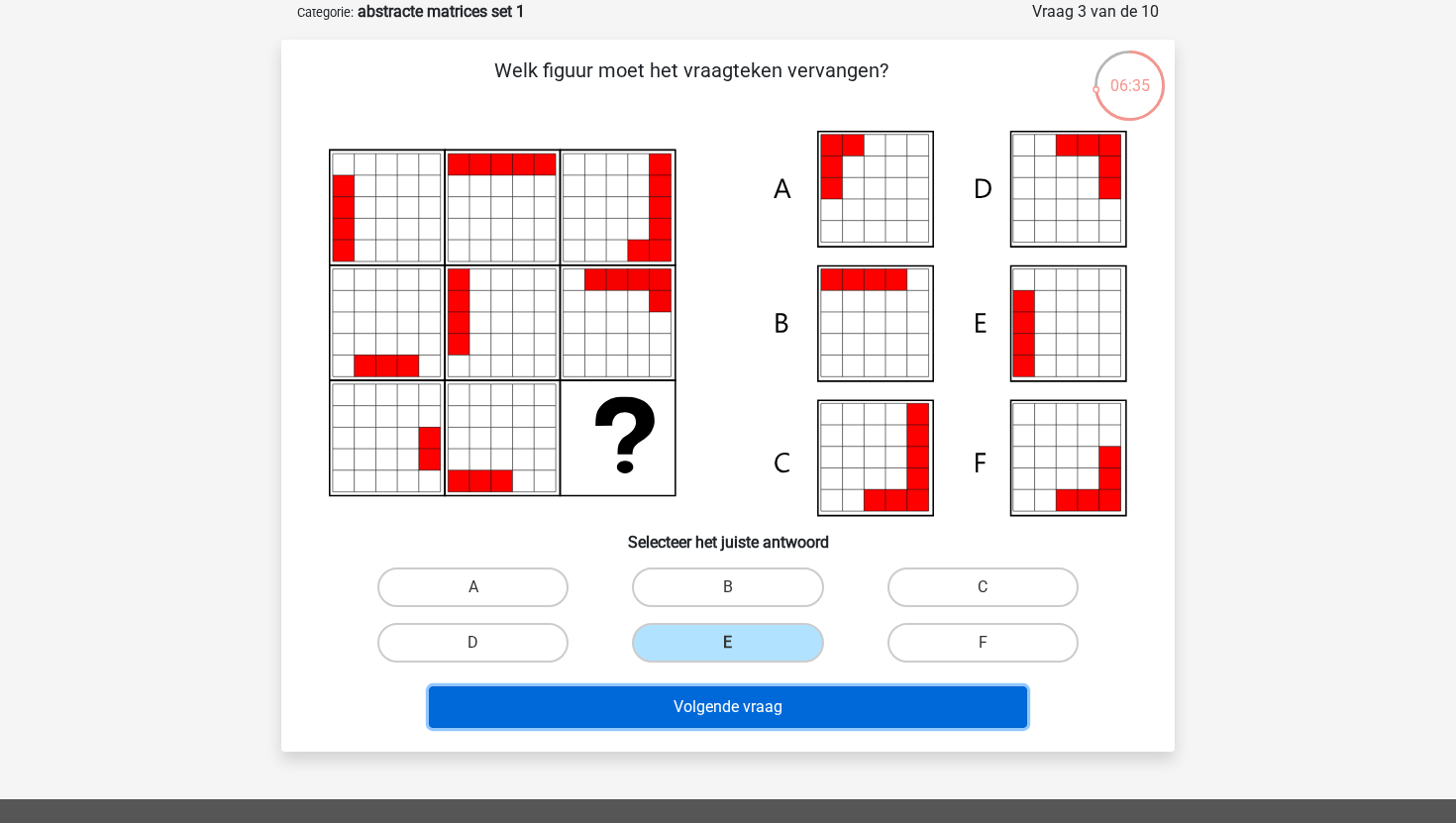 click on "Volgende vraag" at bounding box center [728, 707] 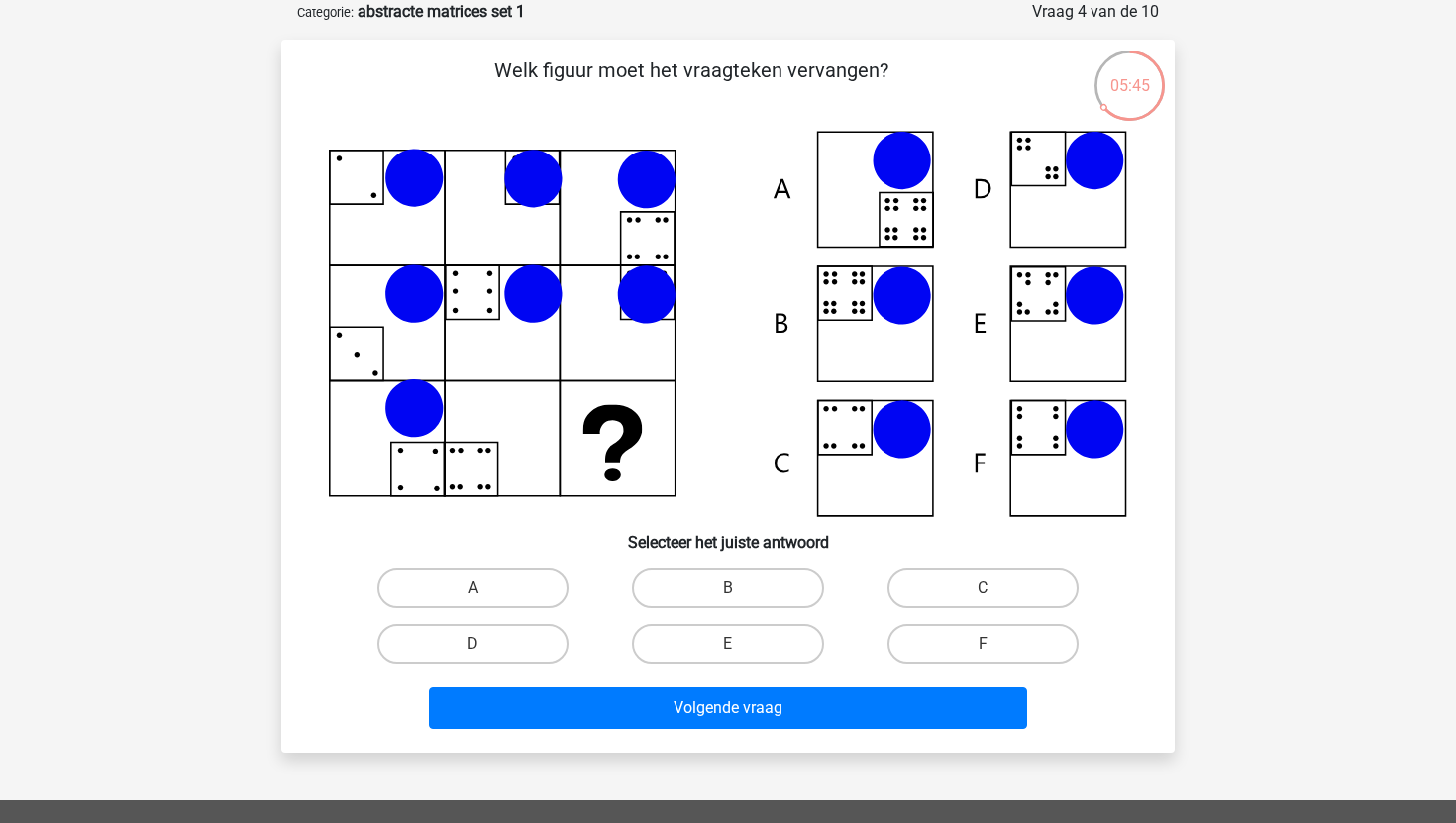 click on "B" at bounding box center (727, 588) 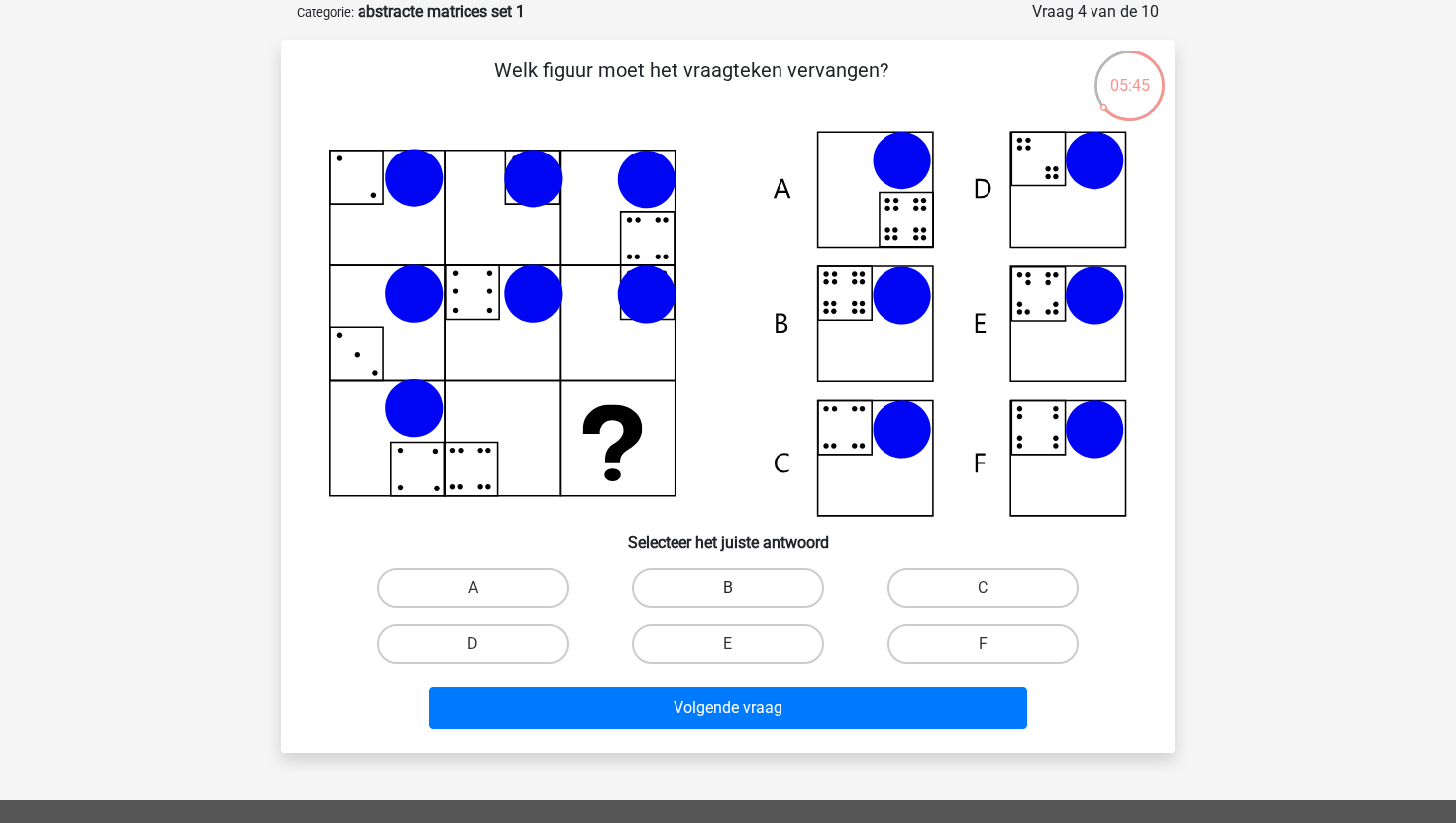 click on "B" at bounding box center [727, 588] 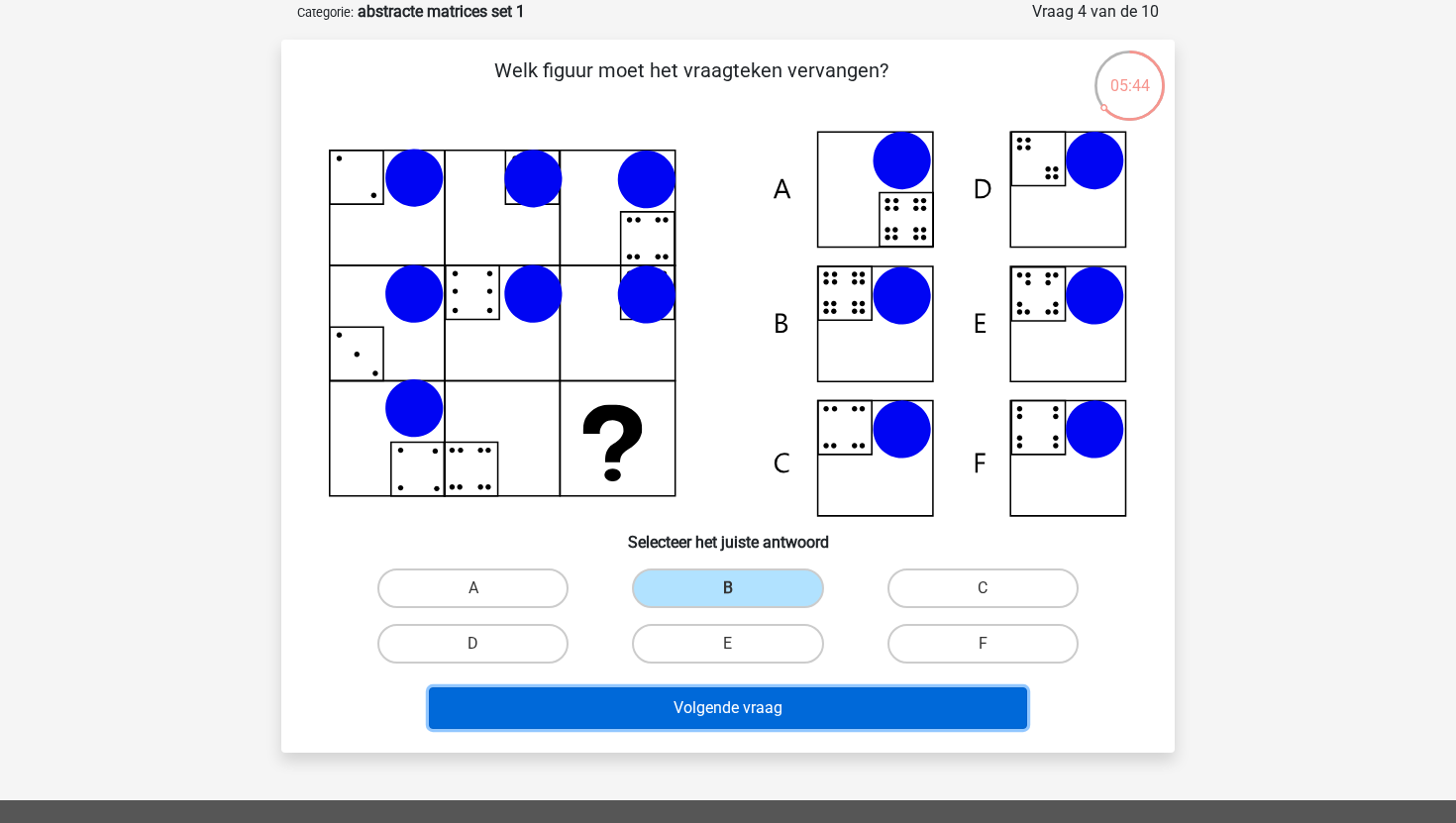 click on "Volgende vraag" at bounding box center (728, 708) 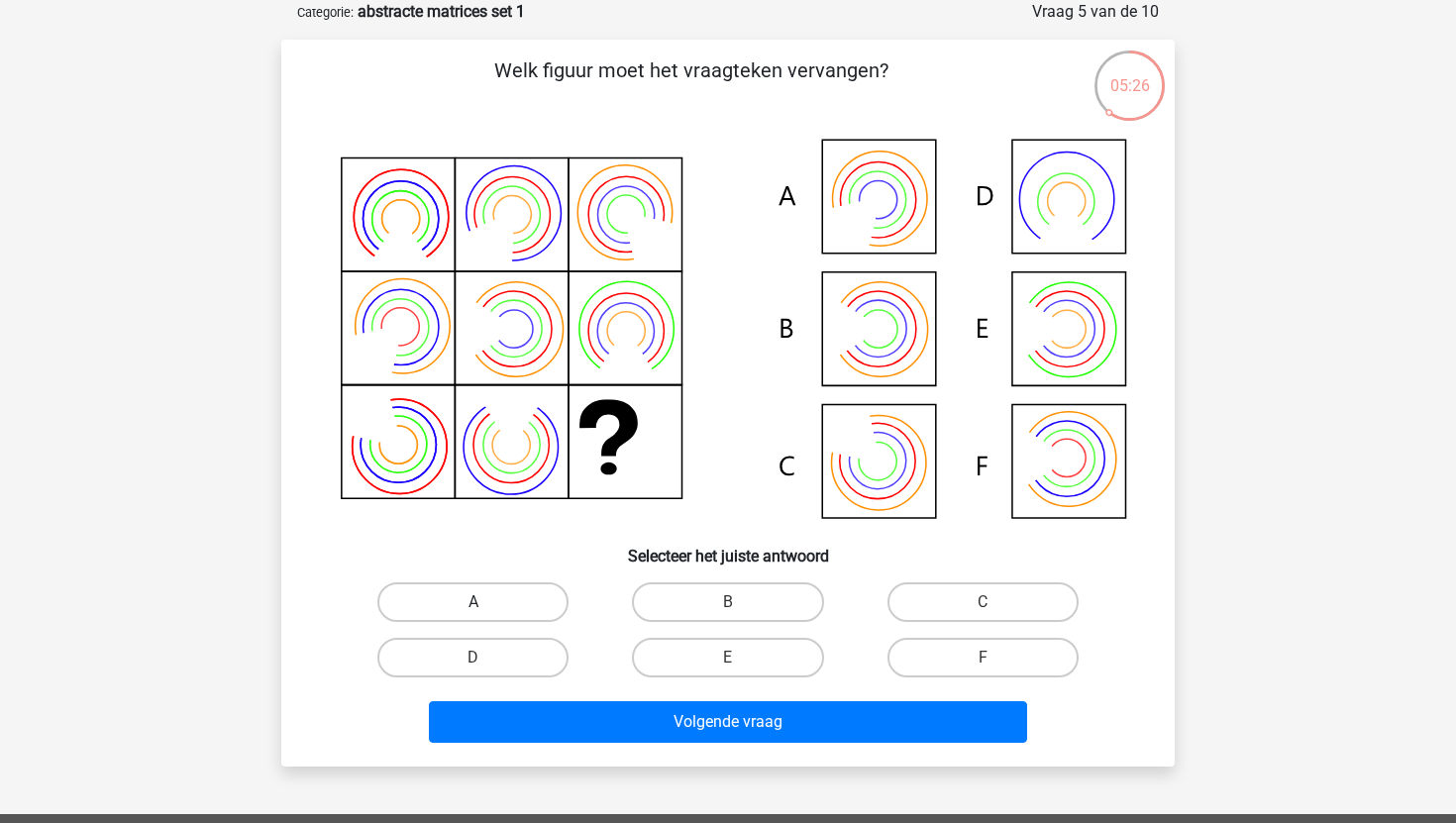 click on "A" at bounding box center (472, 602) 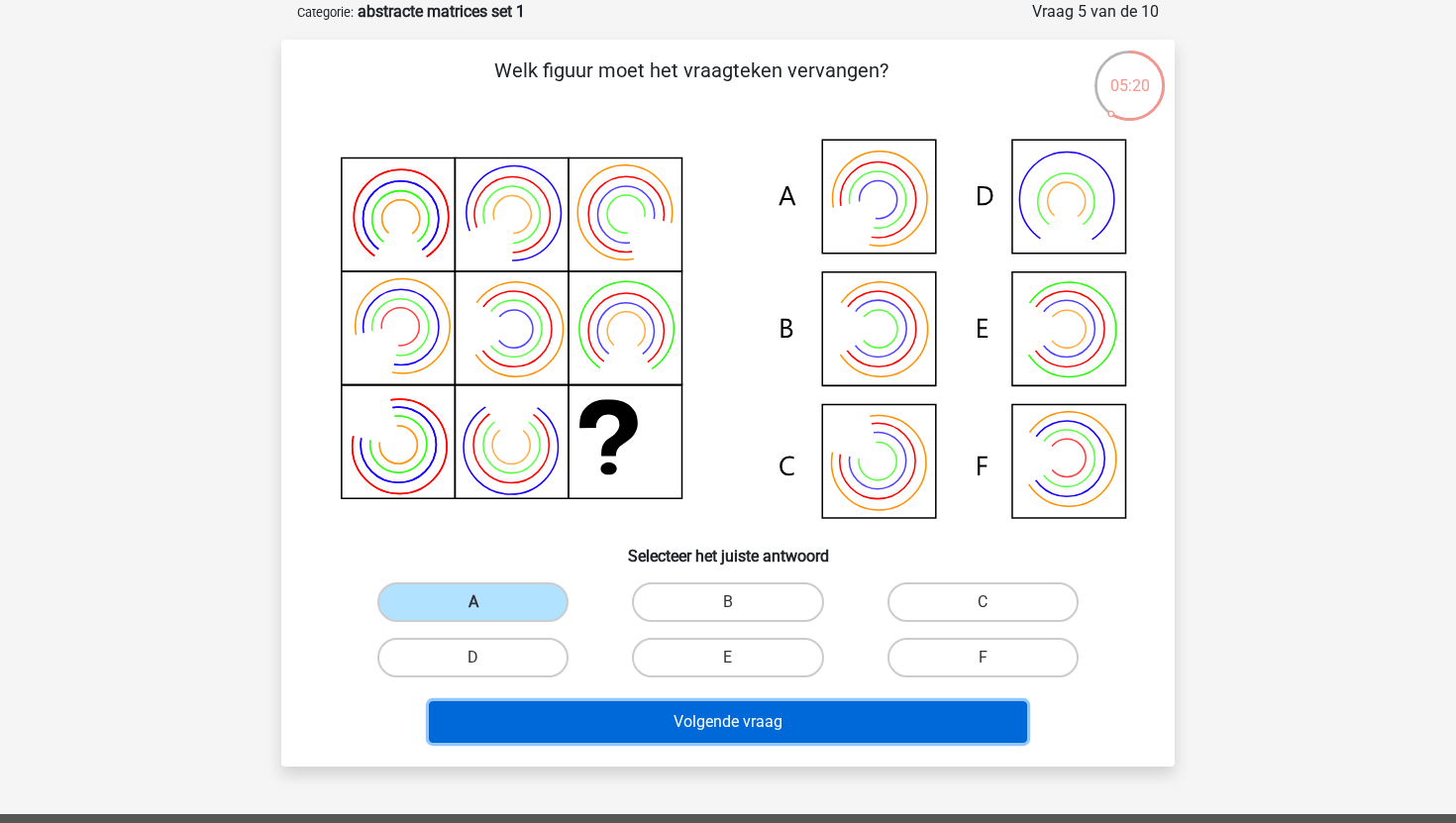 click on "Volgende vraag" at bounding box center [728, 722] 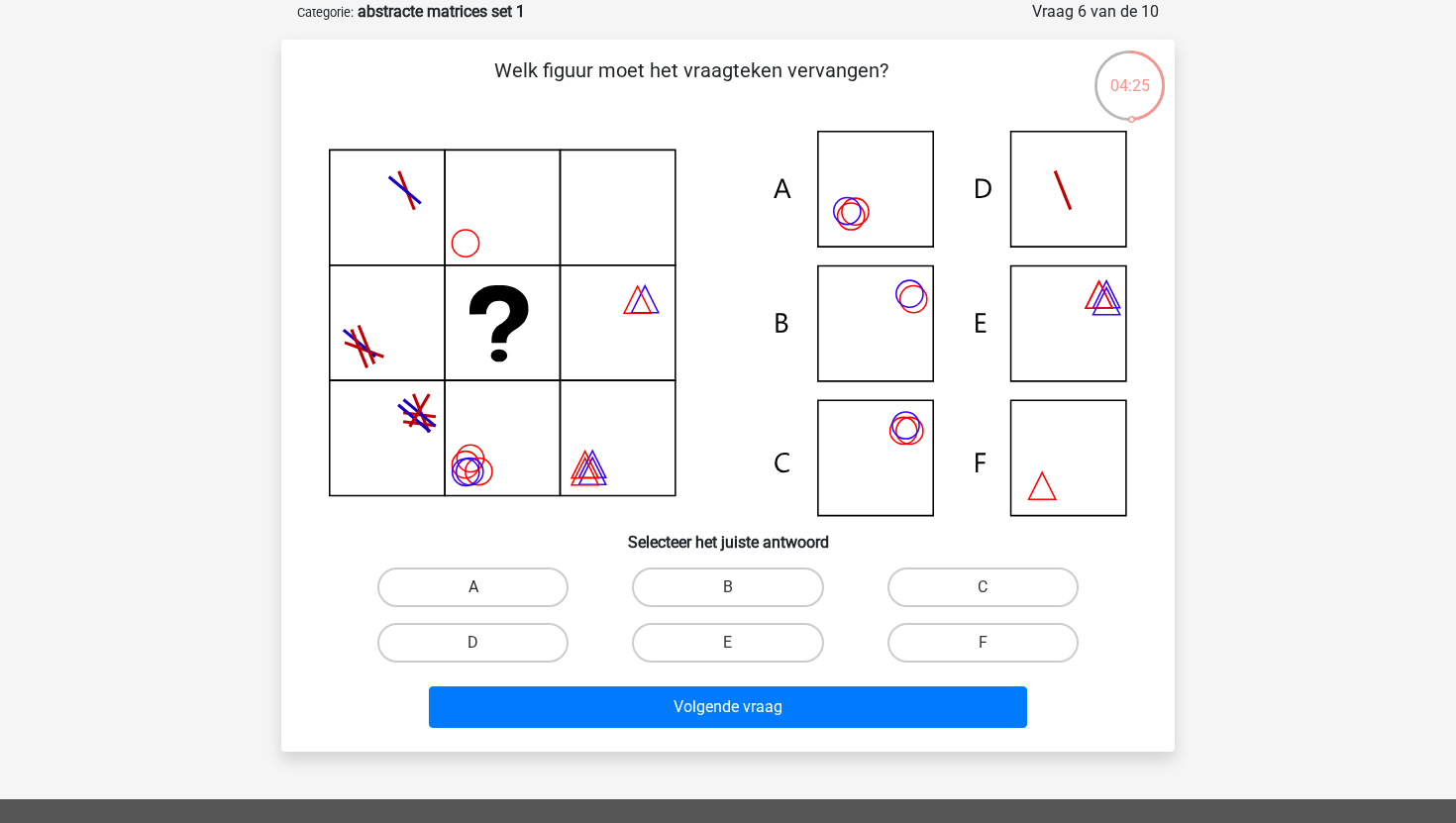 click on "A" at bounding box center [472, 587] 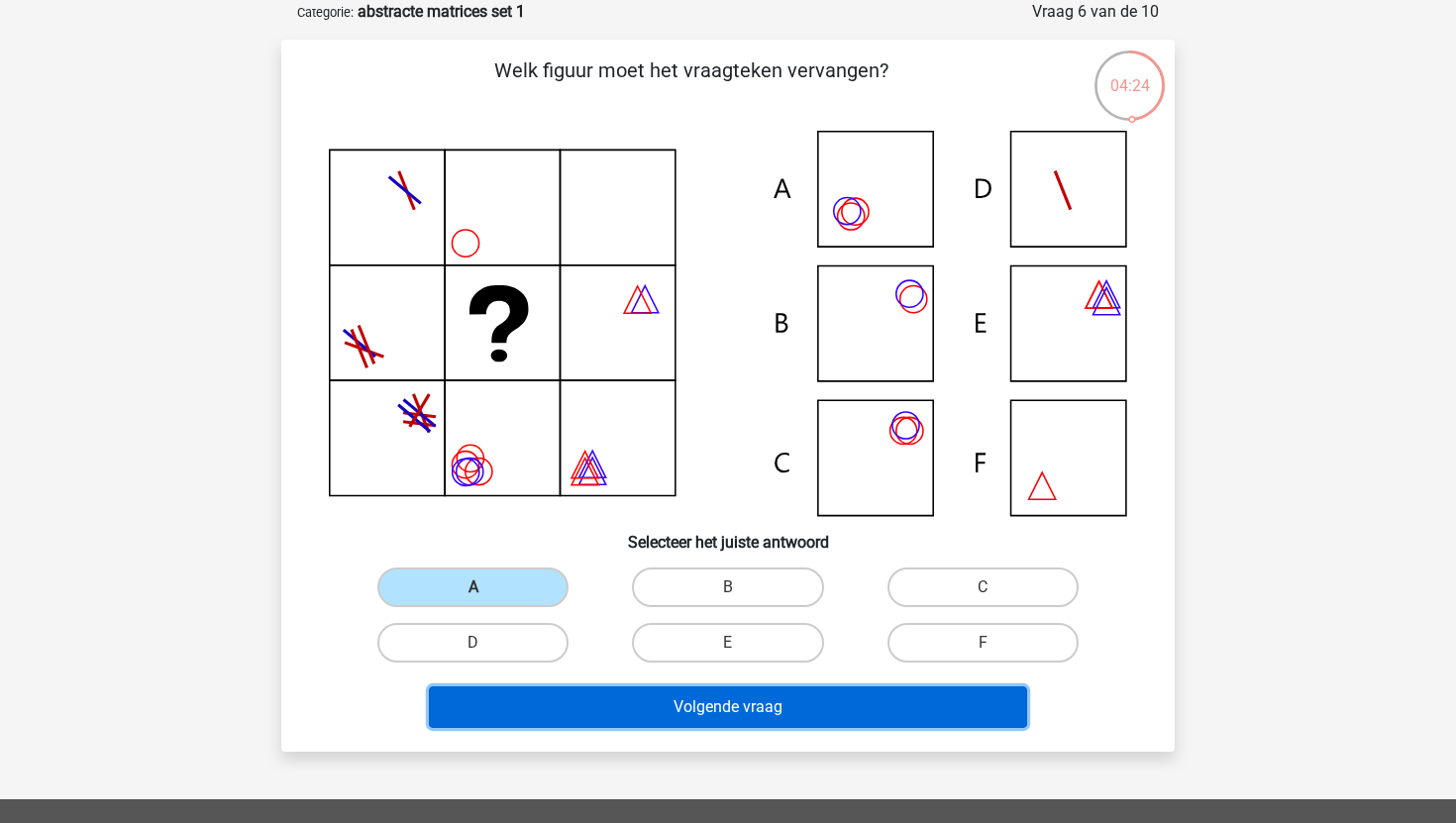 click on "Volgende vraag" at bounding box center [728, 707] 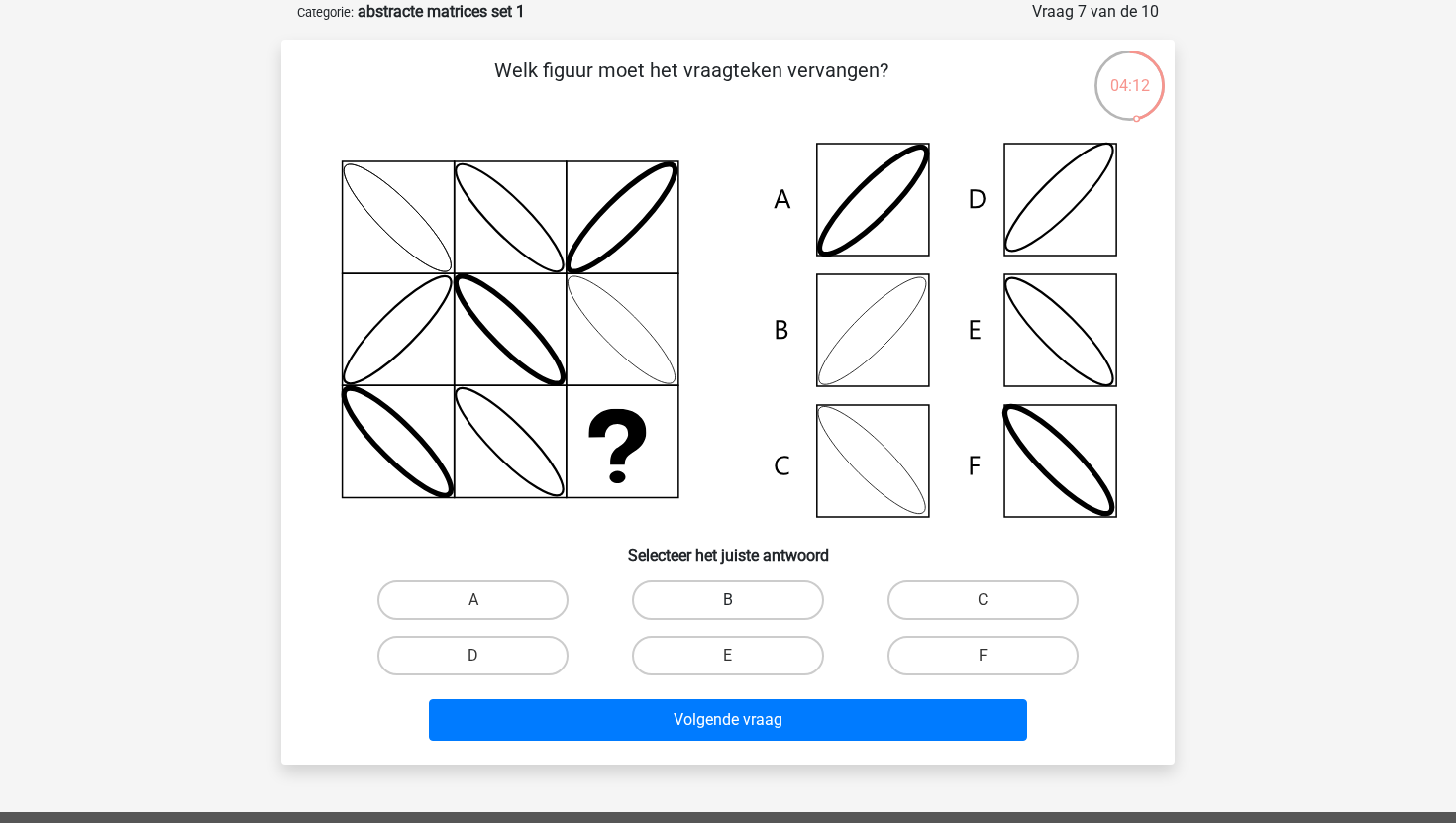 click on "B" at bounding box center (727, 600) 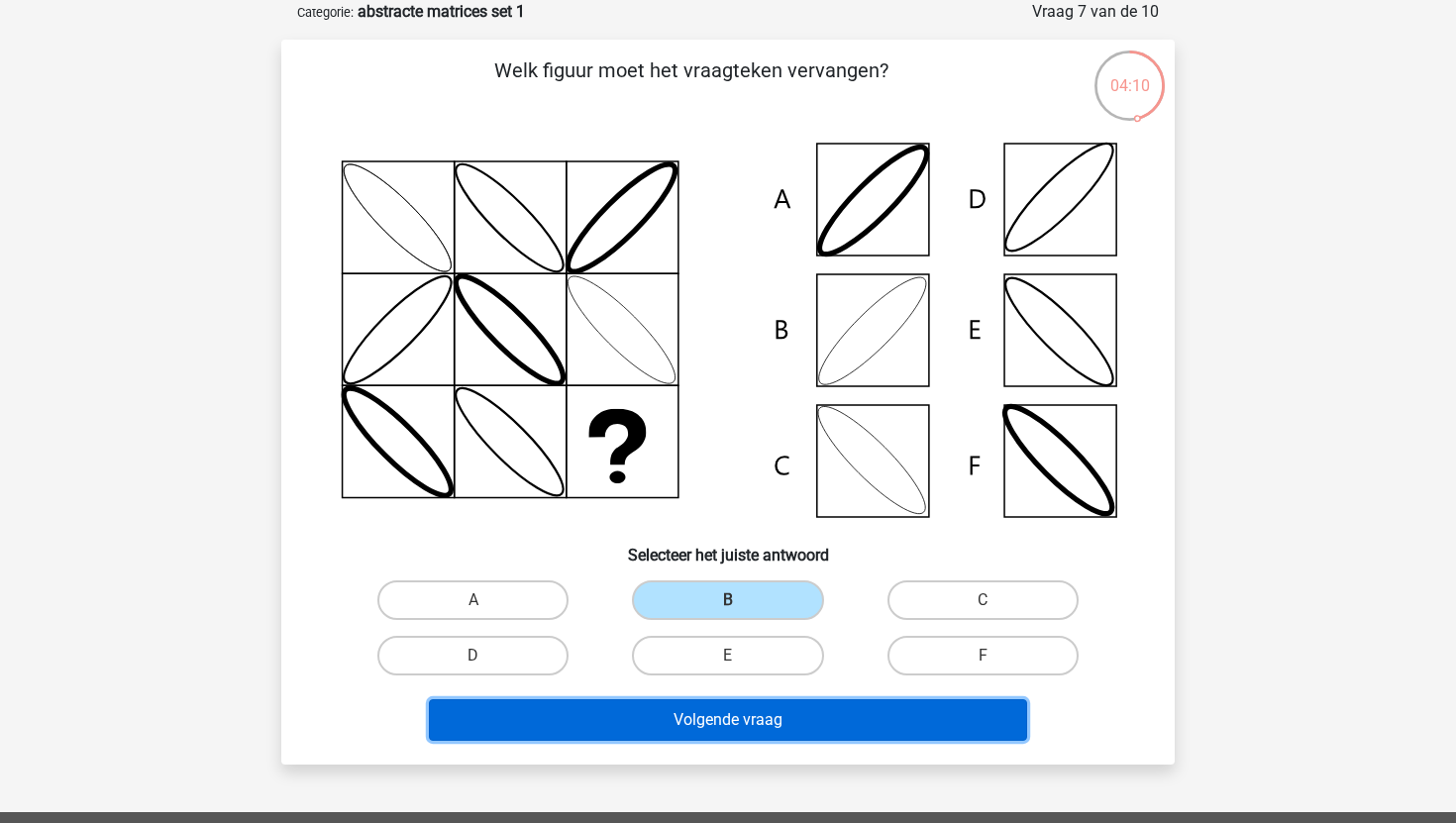 click on "Volgende vraag" at bounding box center (728, 720) 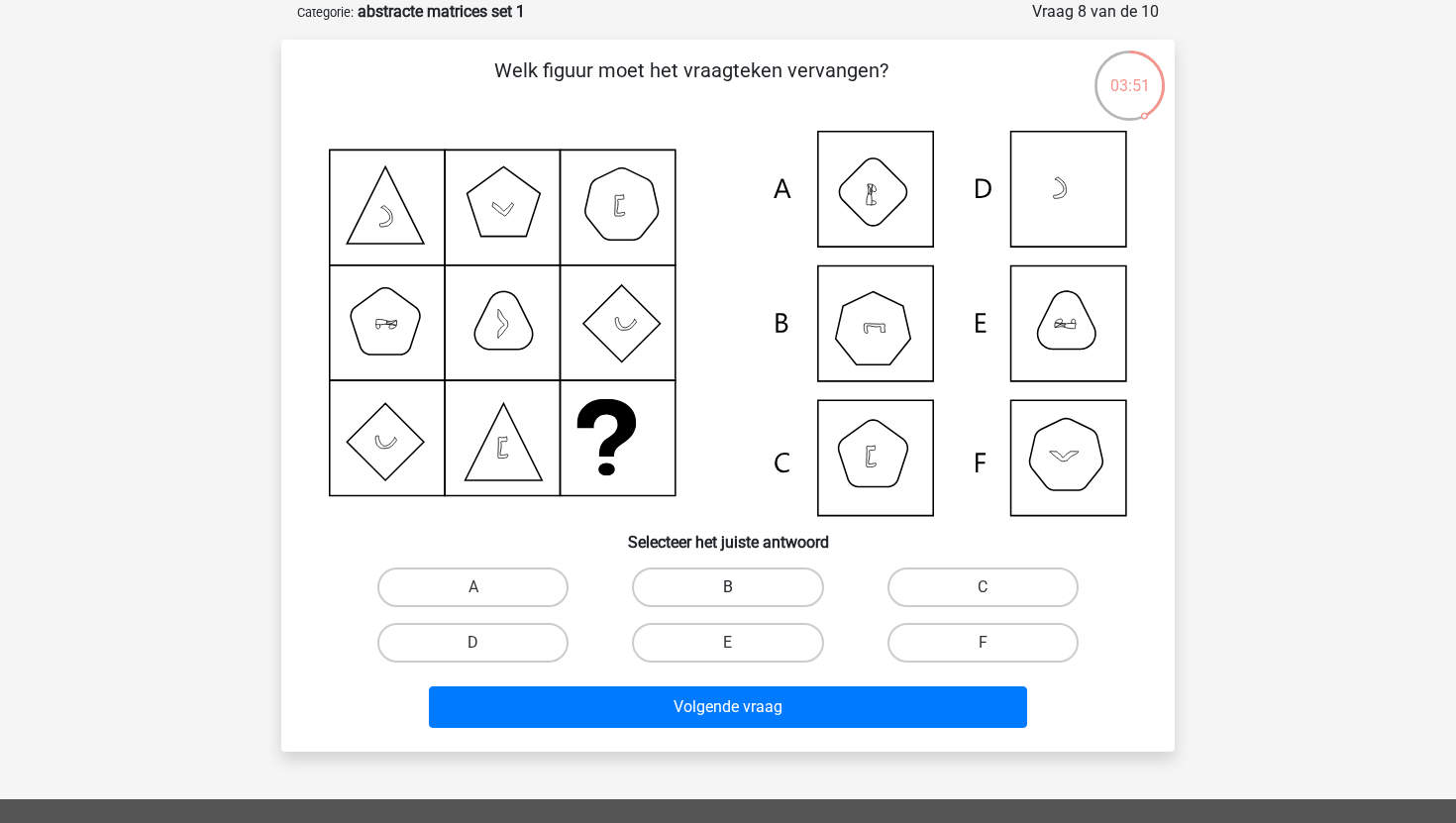 click on "B" at bounding box center [727, 587] 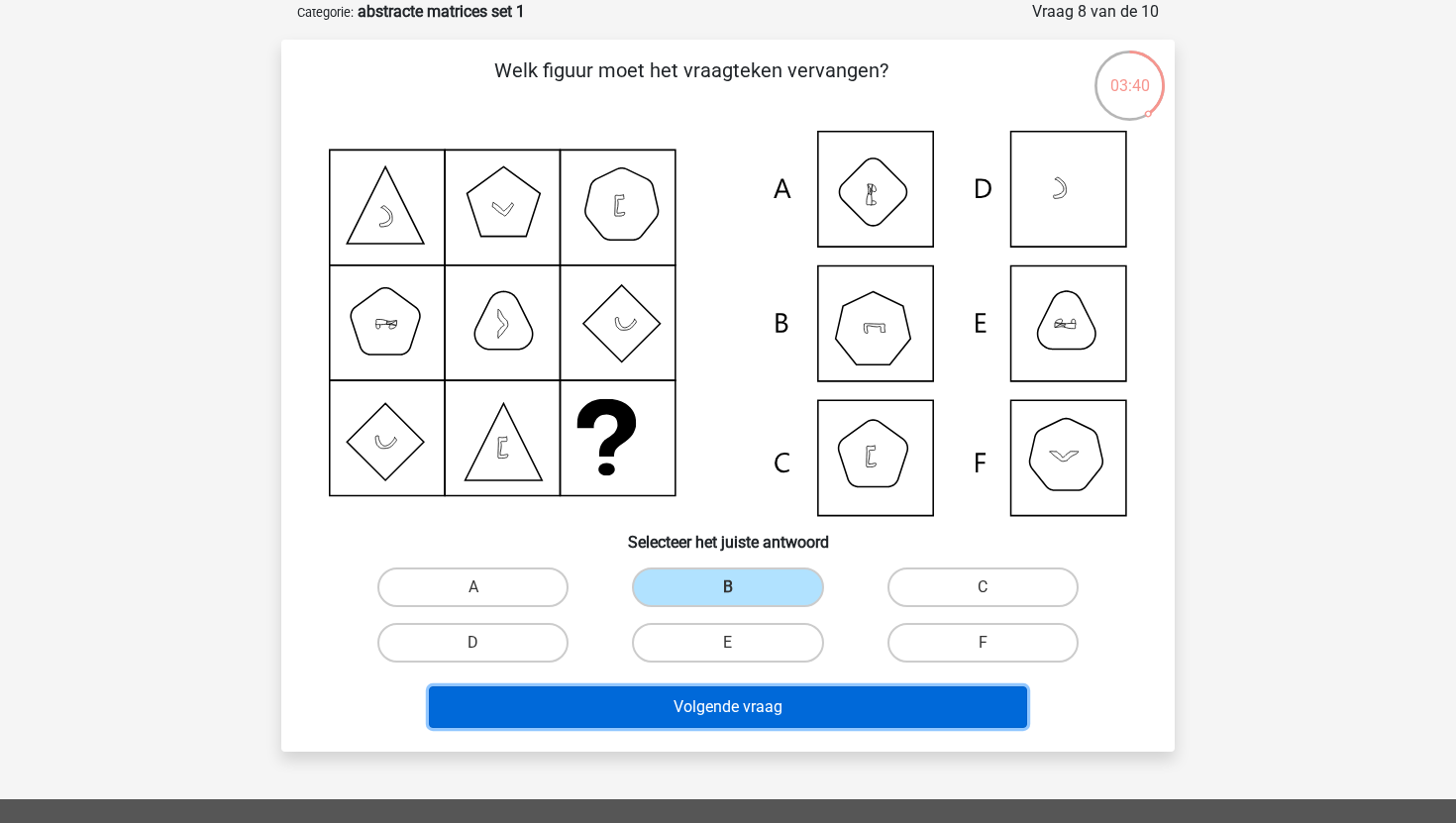 click on "Volgende vraag" at bounding box center (728, 707) 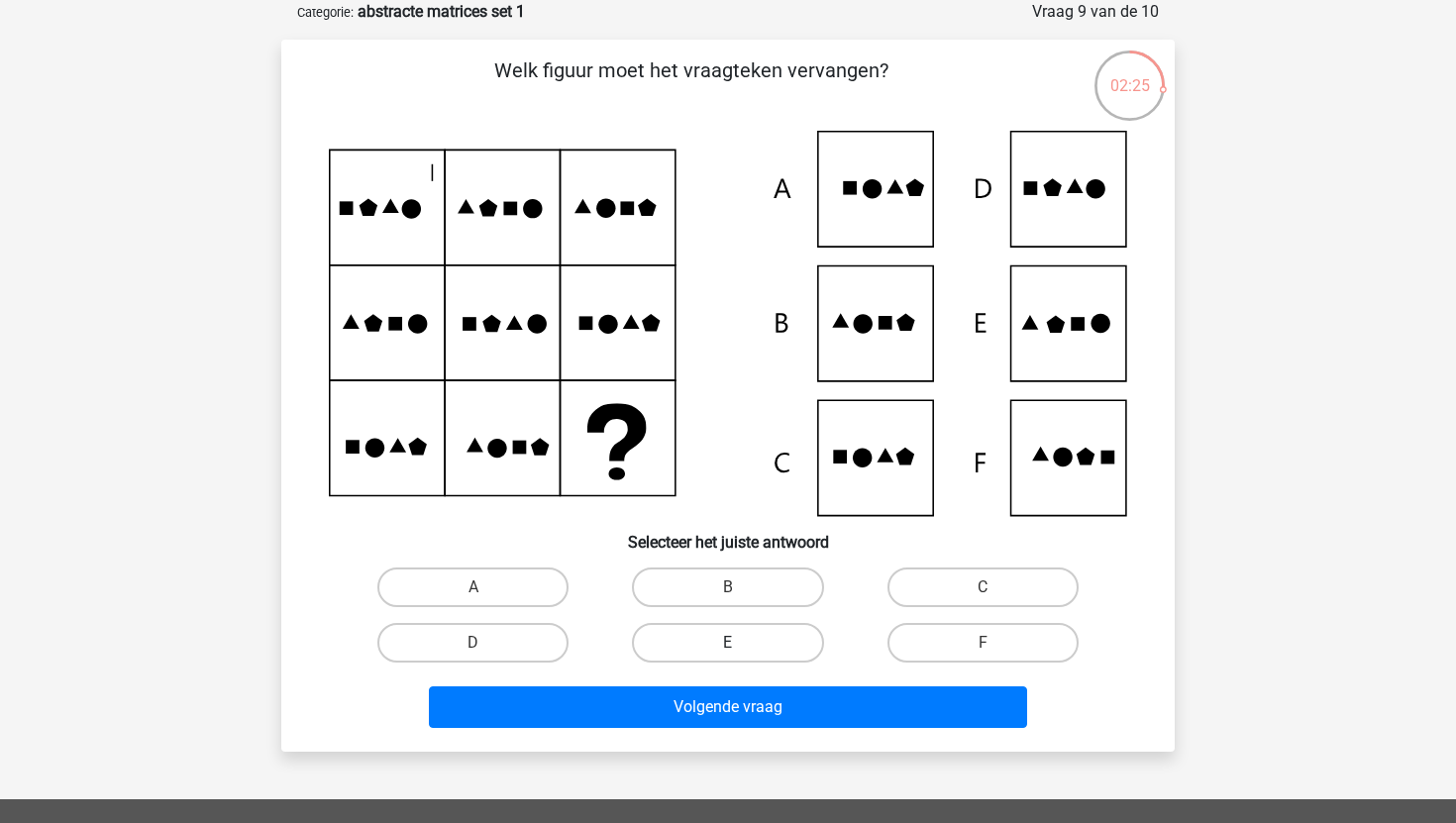 click on "E" at bounding box center (727, 643) 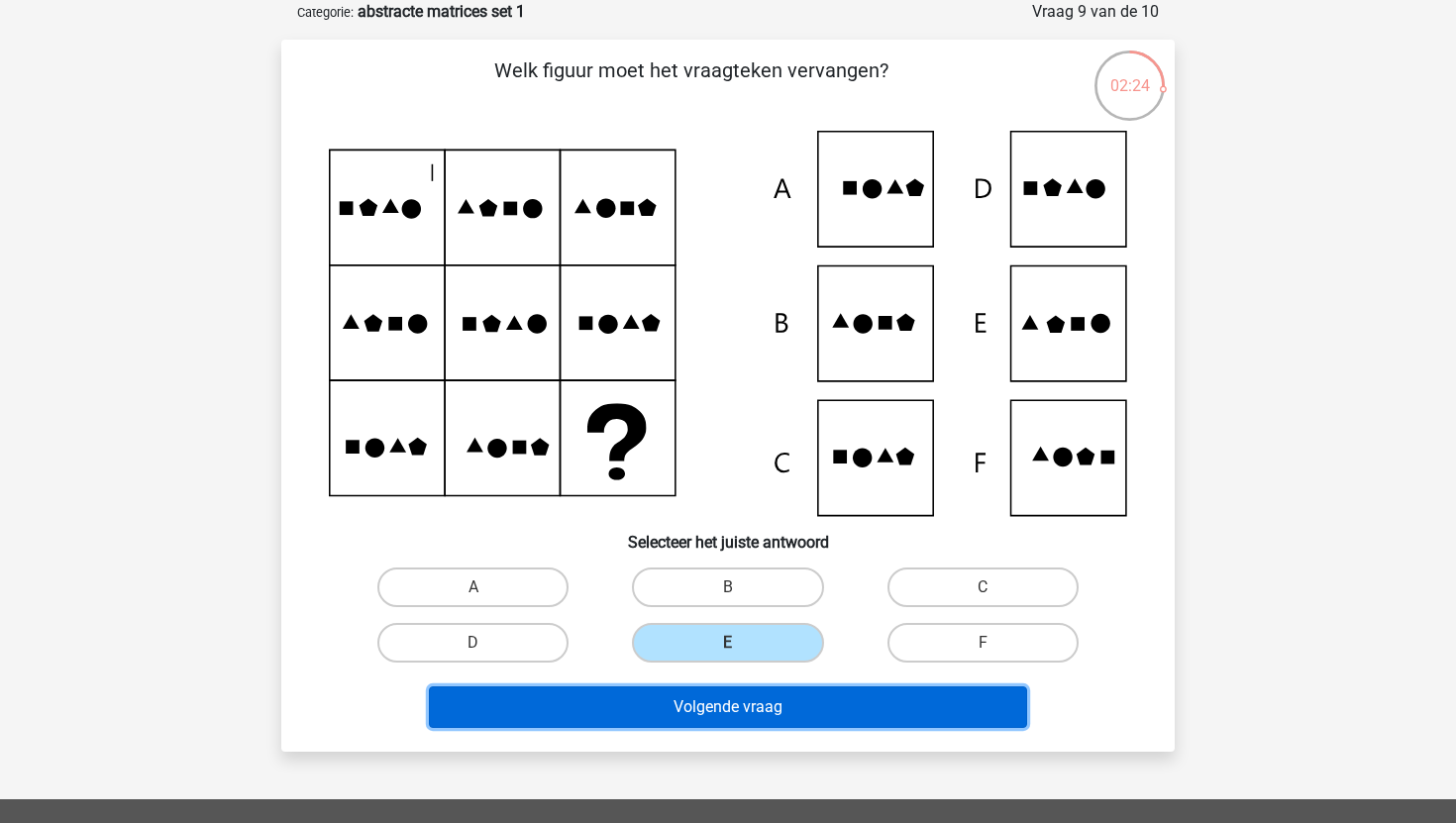 click on "Volgende vraag" at bounding box center [728, 707] 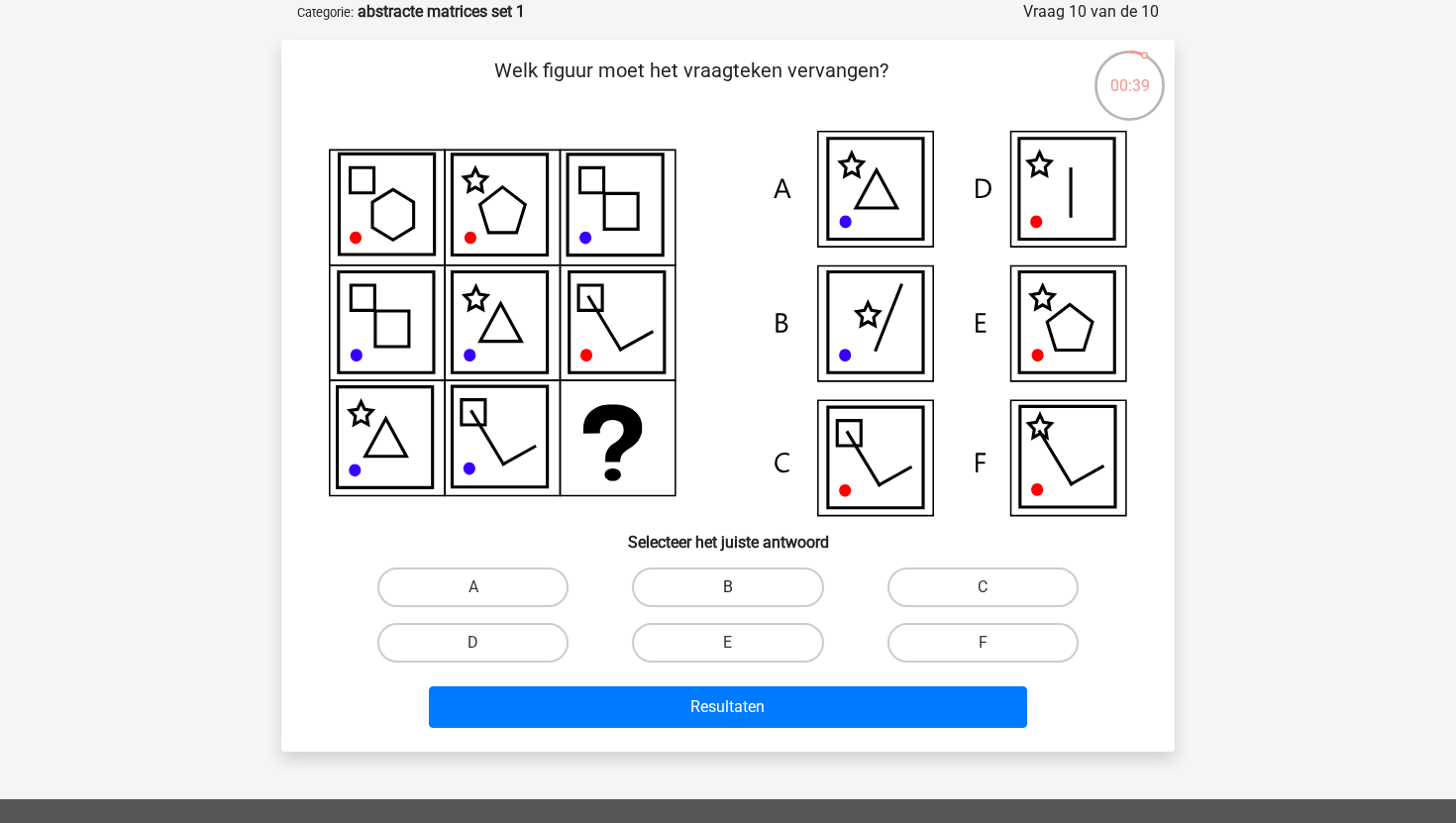 click on "B" at bounding box center (727, 587) 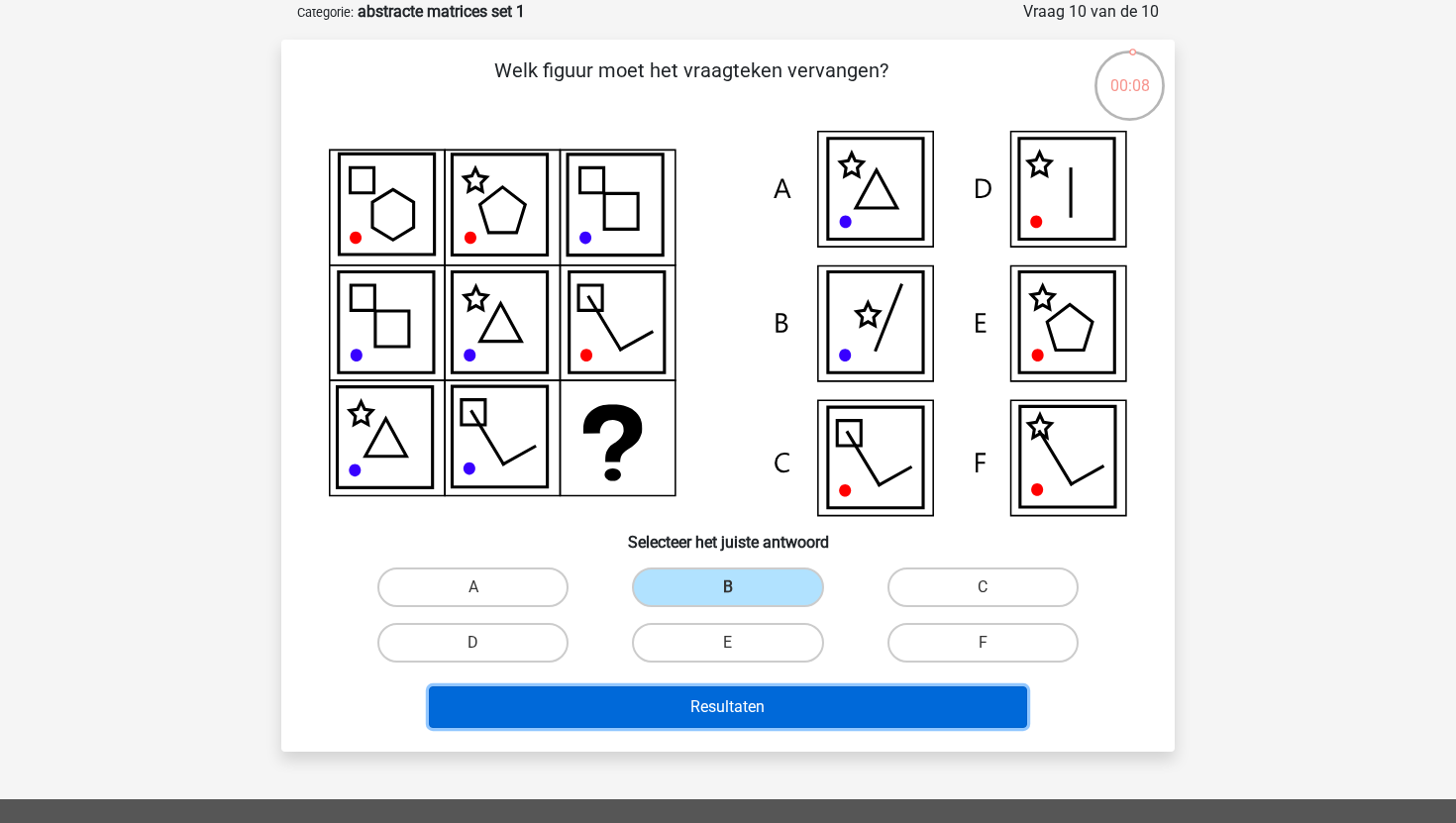click on "Resultaten" at bounding box center (728, 707) 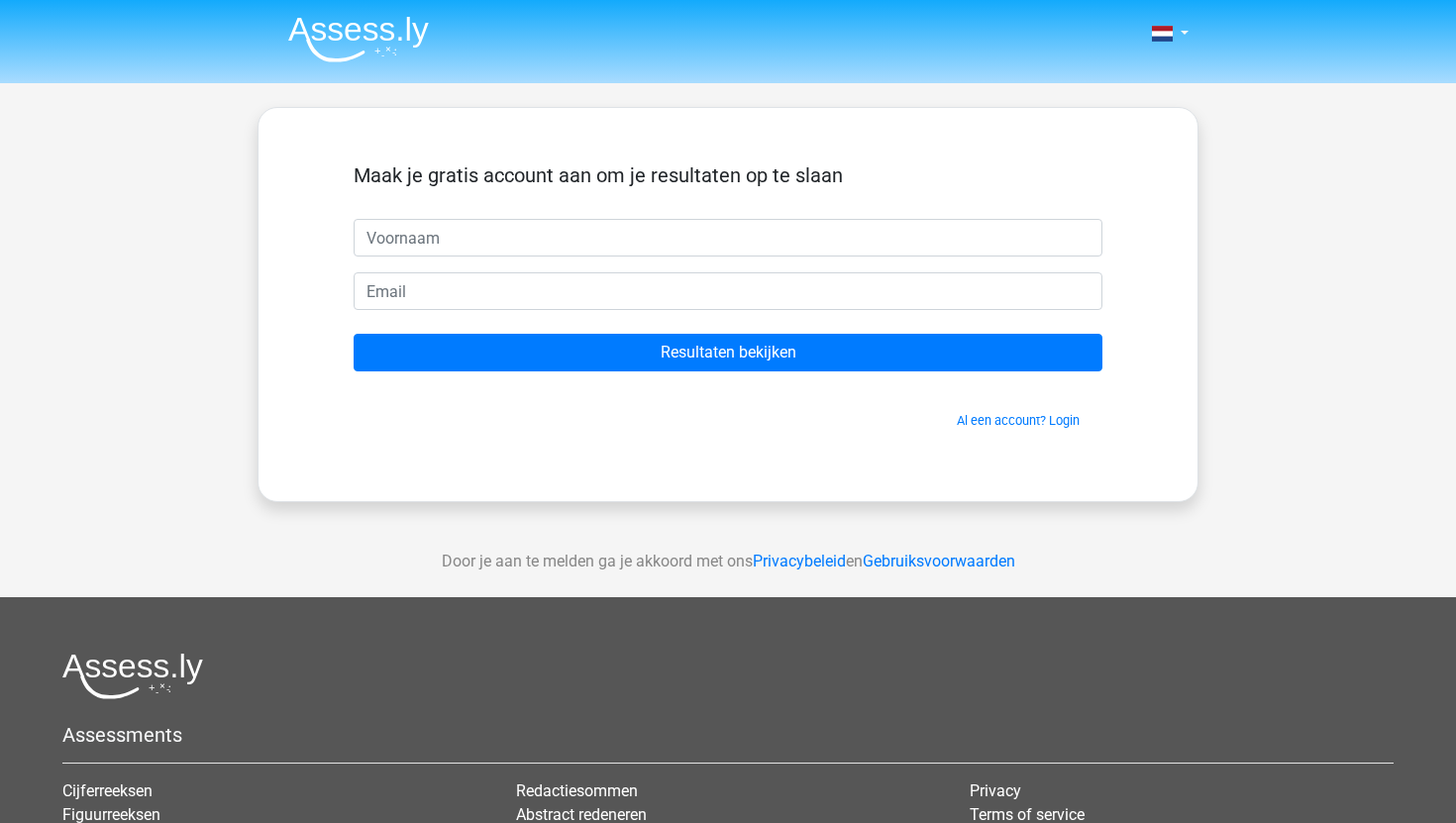 scroll, scrollTop: 0, scrollLeft: 0, axis: both 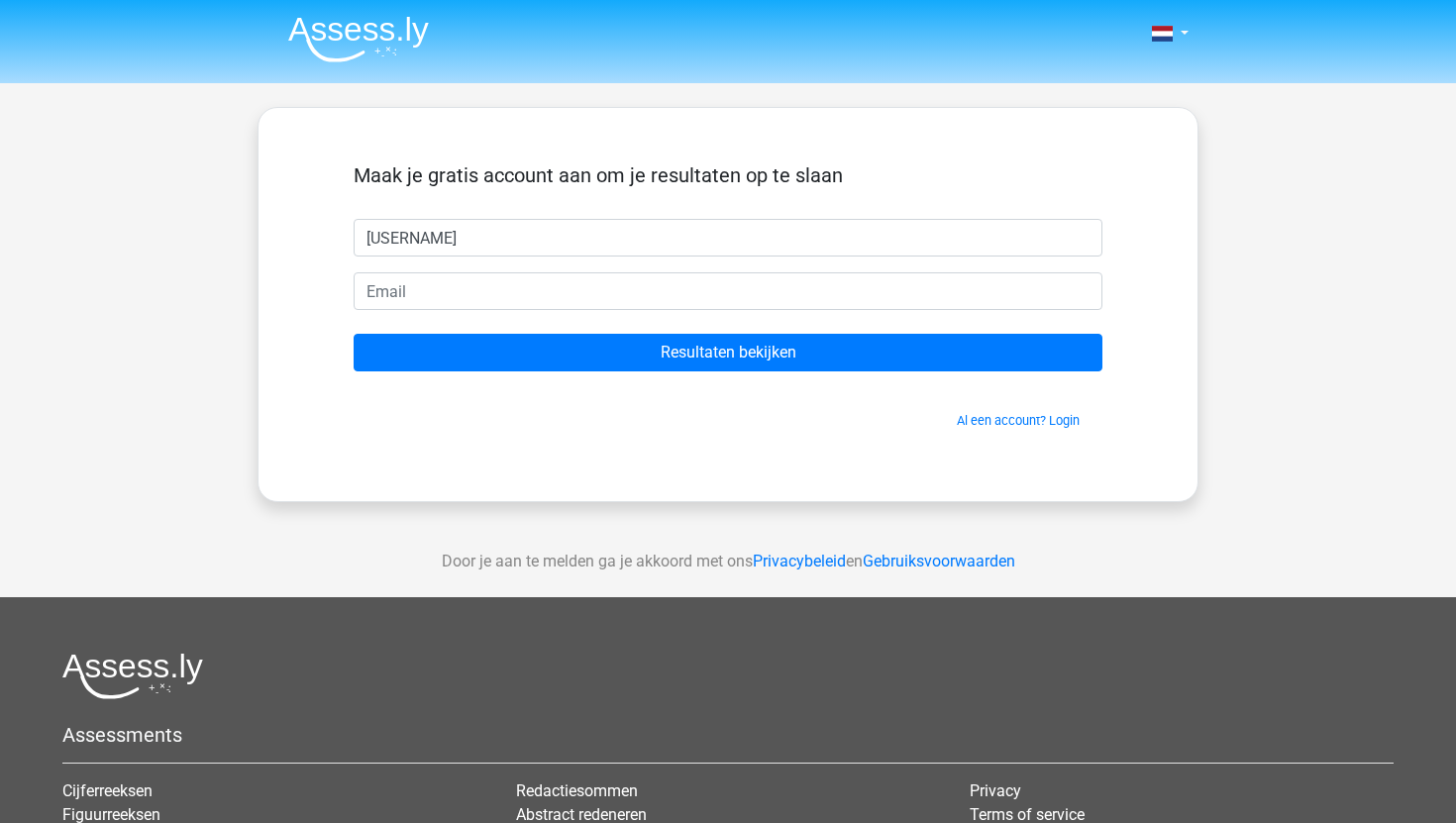 type on "[USERNAME]" 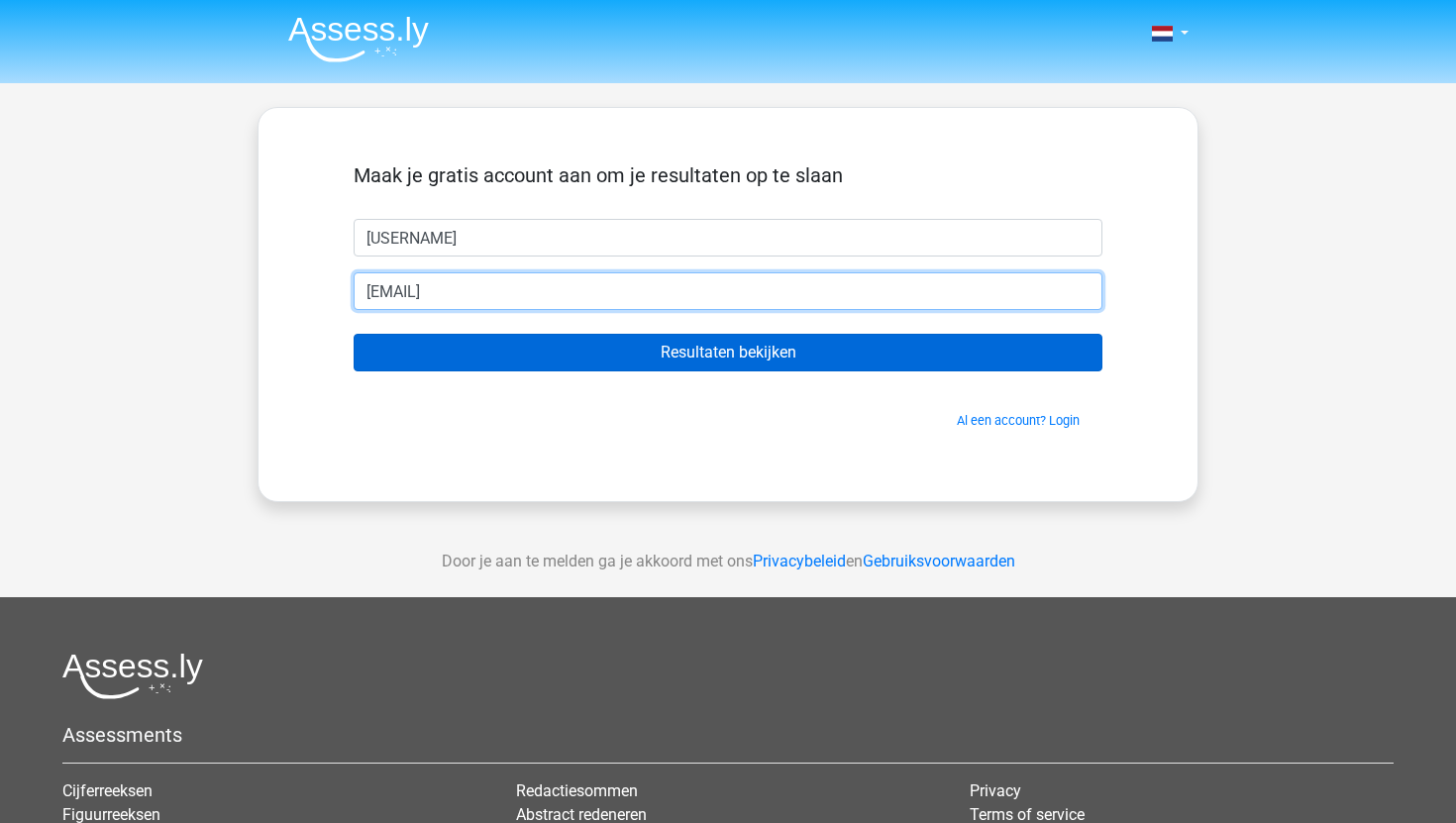 type on "[EMAIL]" 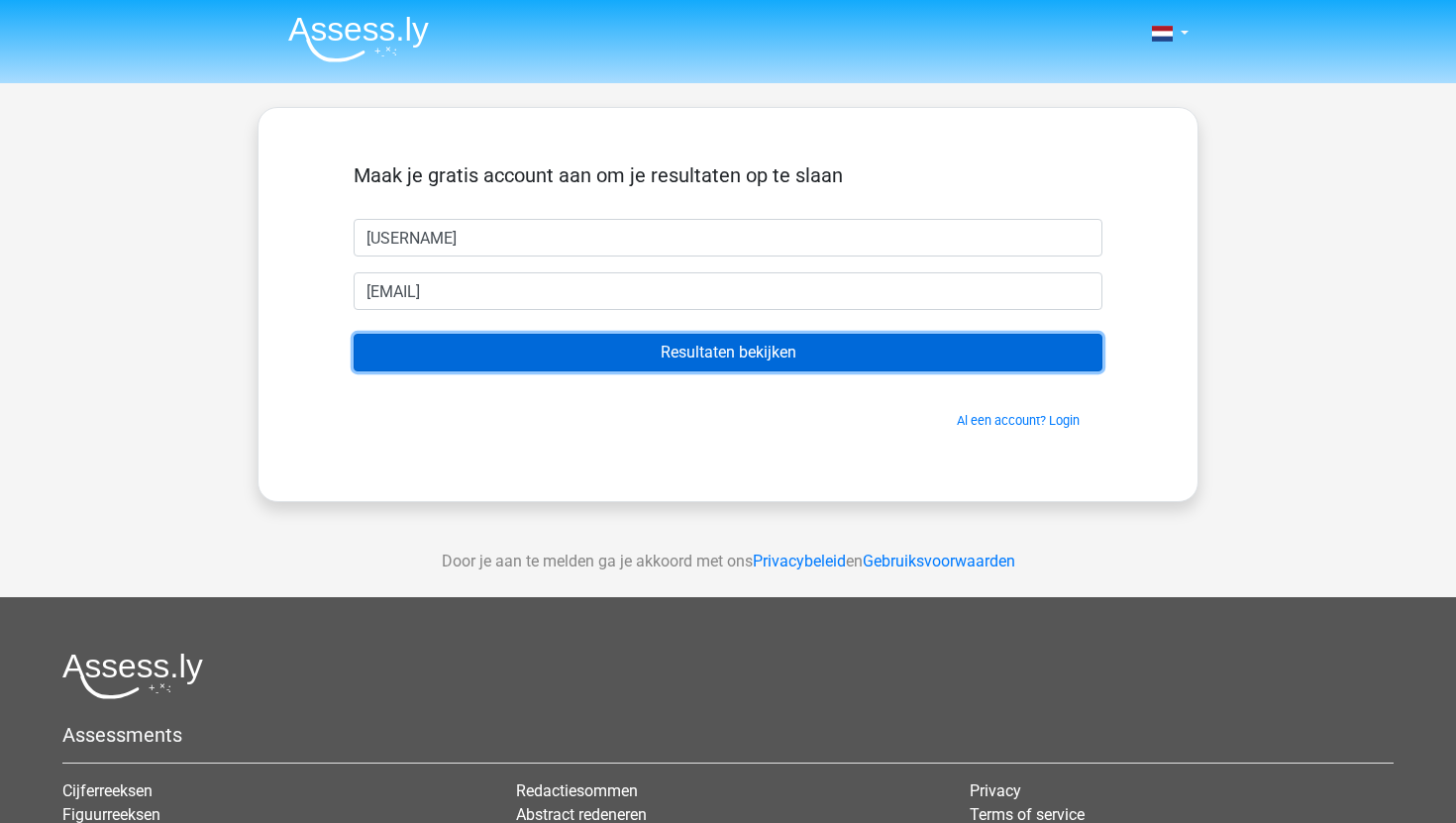 click on "Resultaten bekijken" at bounding box center (728, 353) 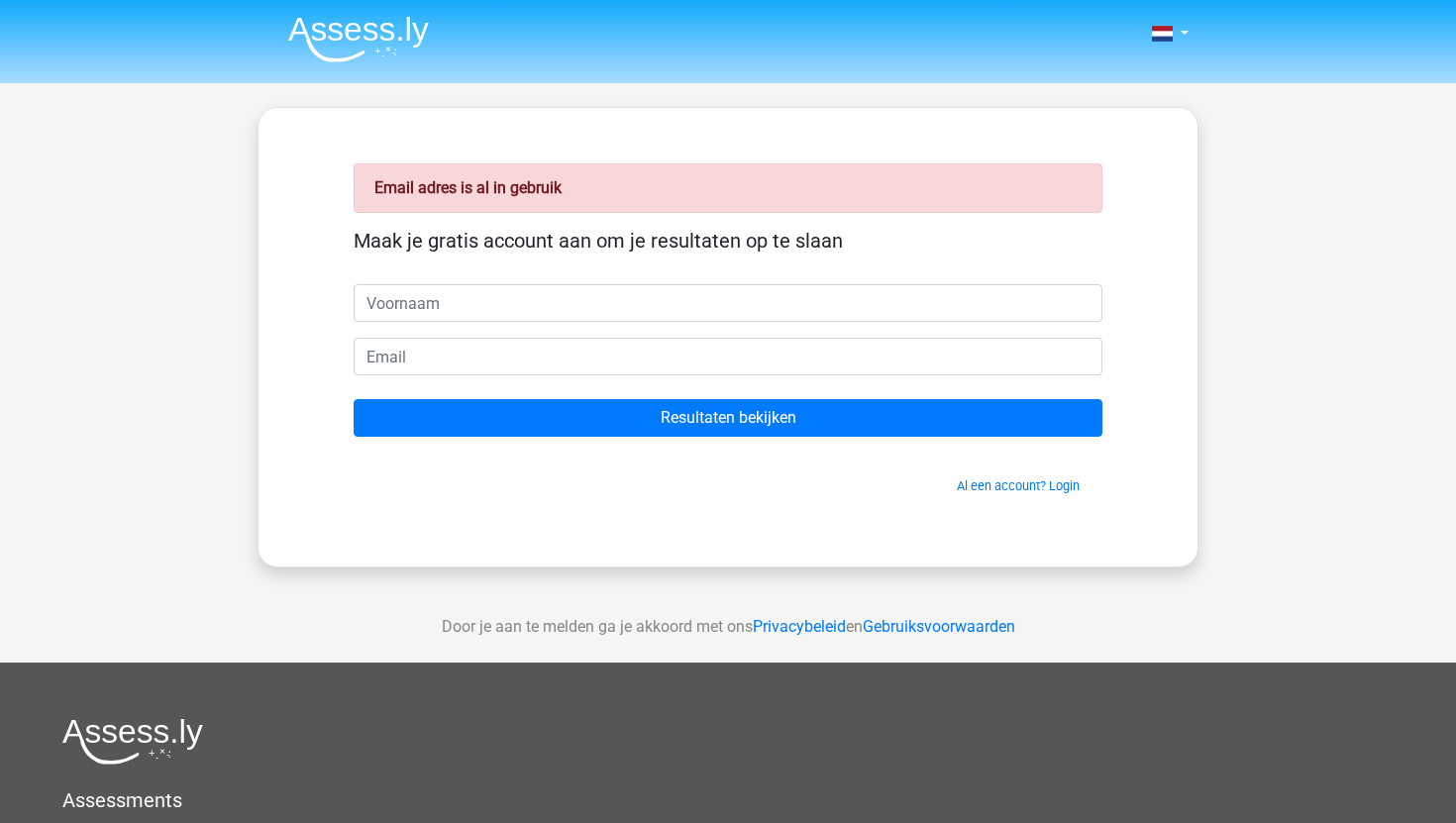 scroll, scrollTop: 0, scrollLeft: 0, axis: both 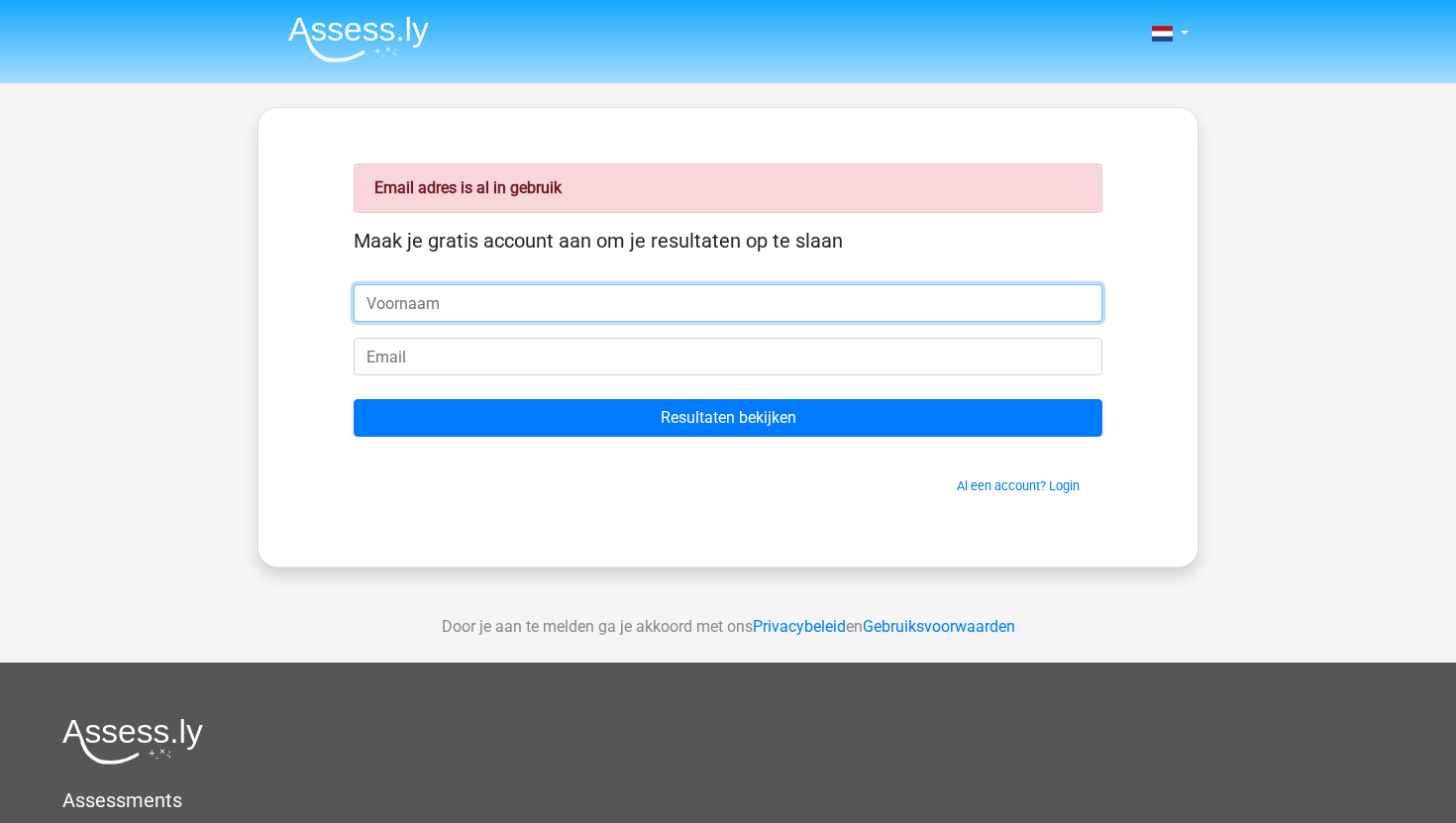 click at bounding box center [728, 303] 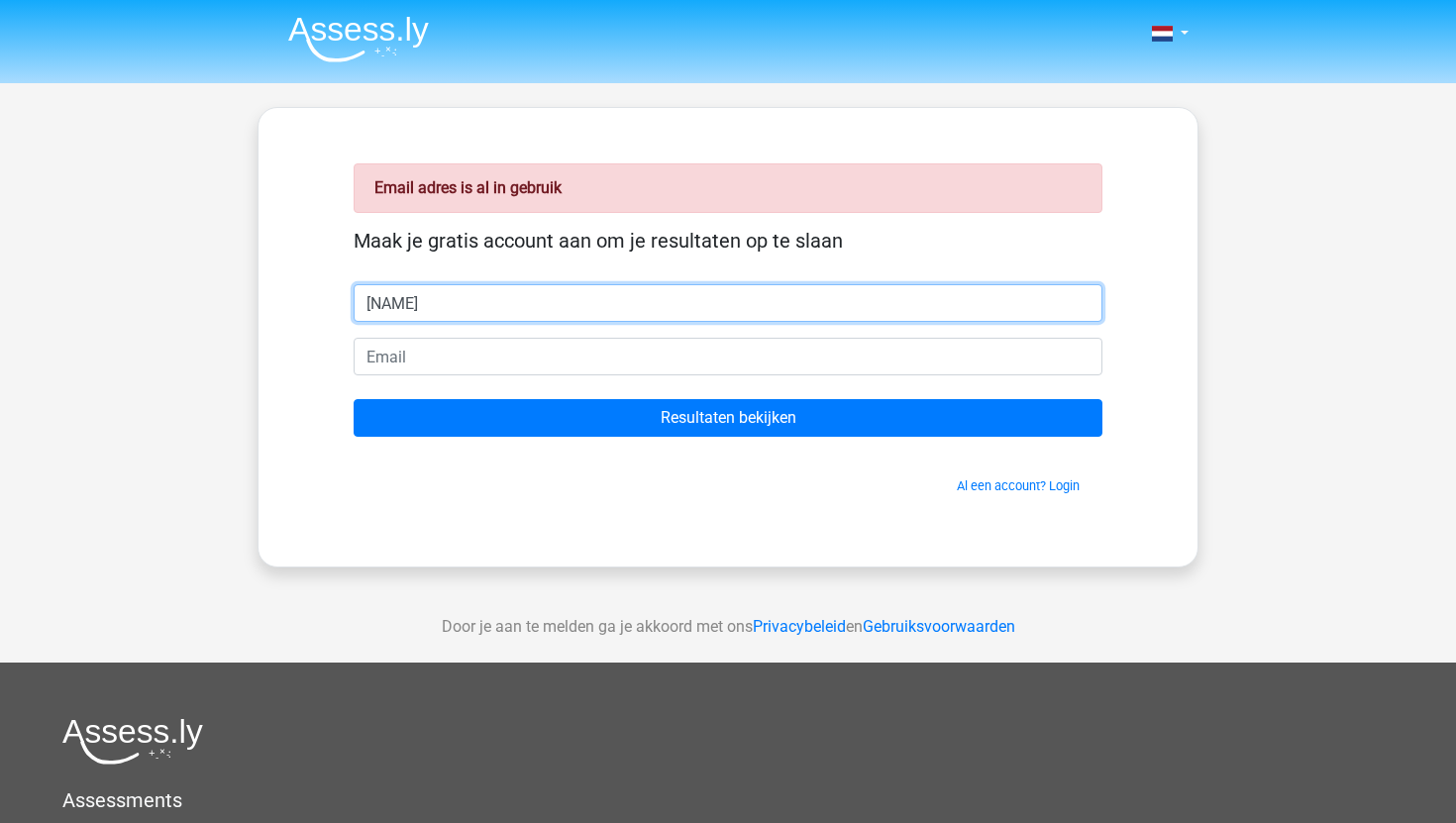 type on "[FIRST]" 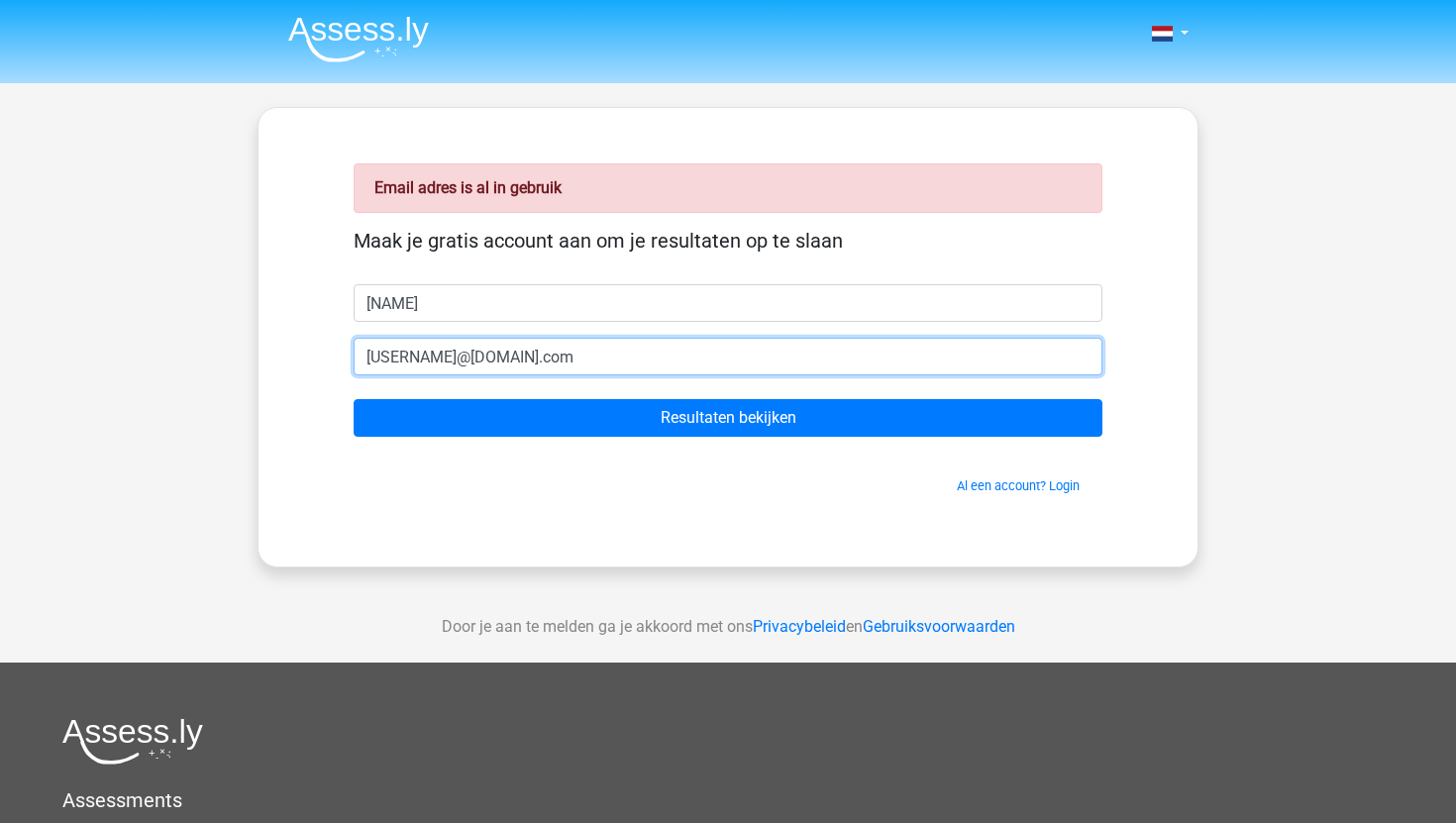 type on "[EMAIL]" 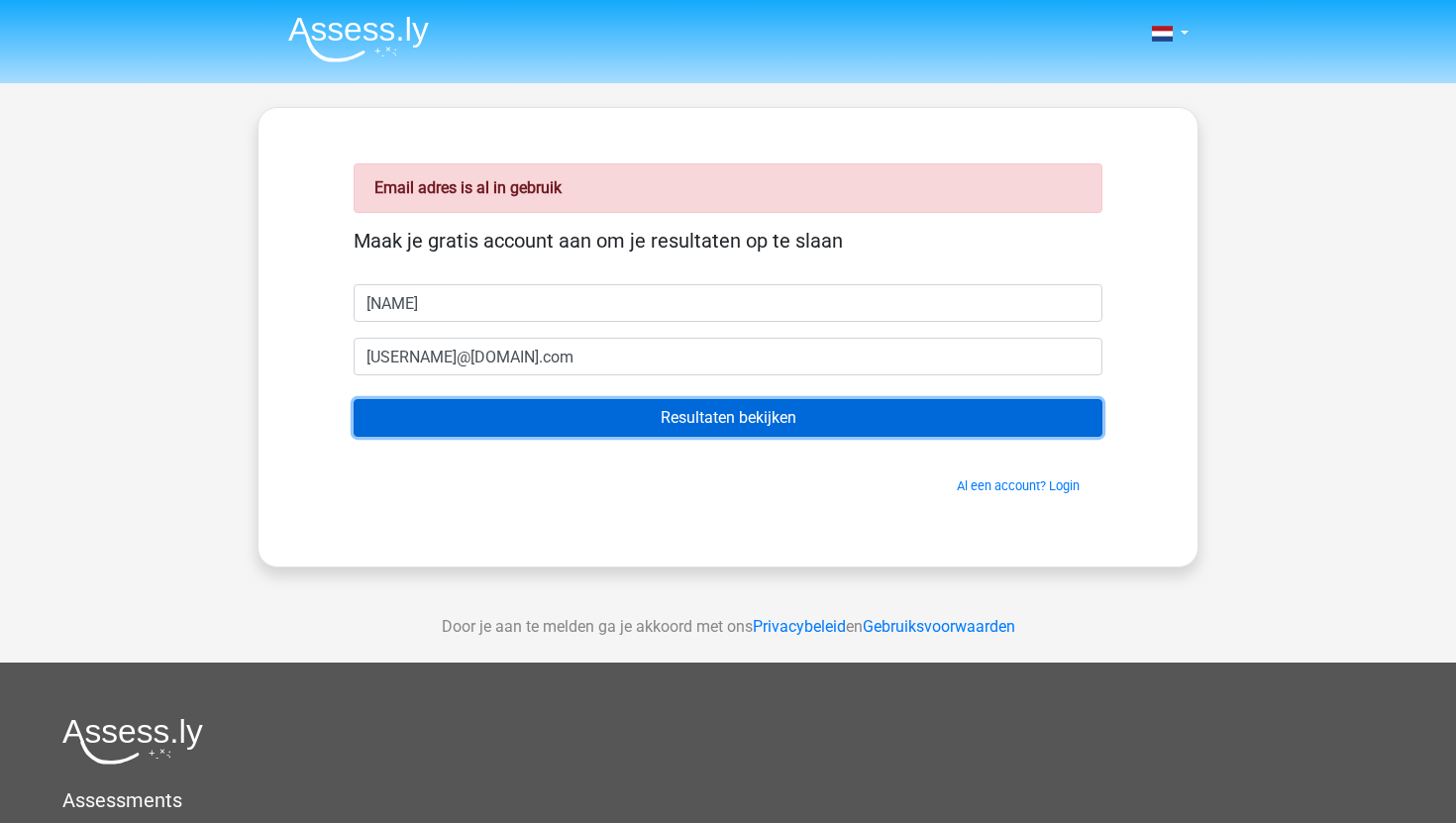 click on "Resultaten bekijken" at bounding box center (728, 418) 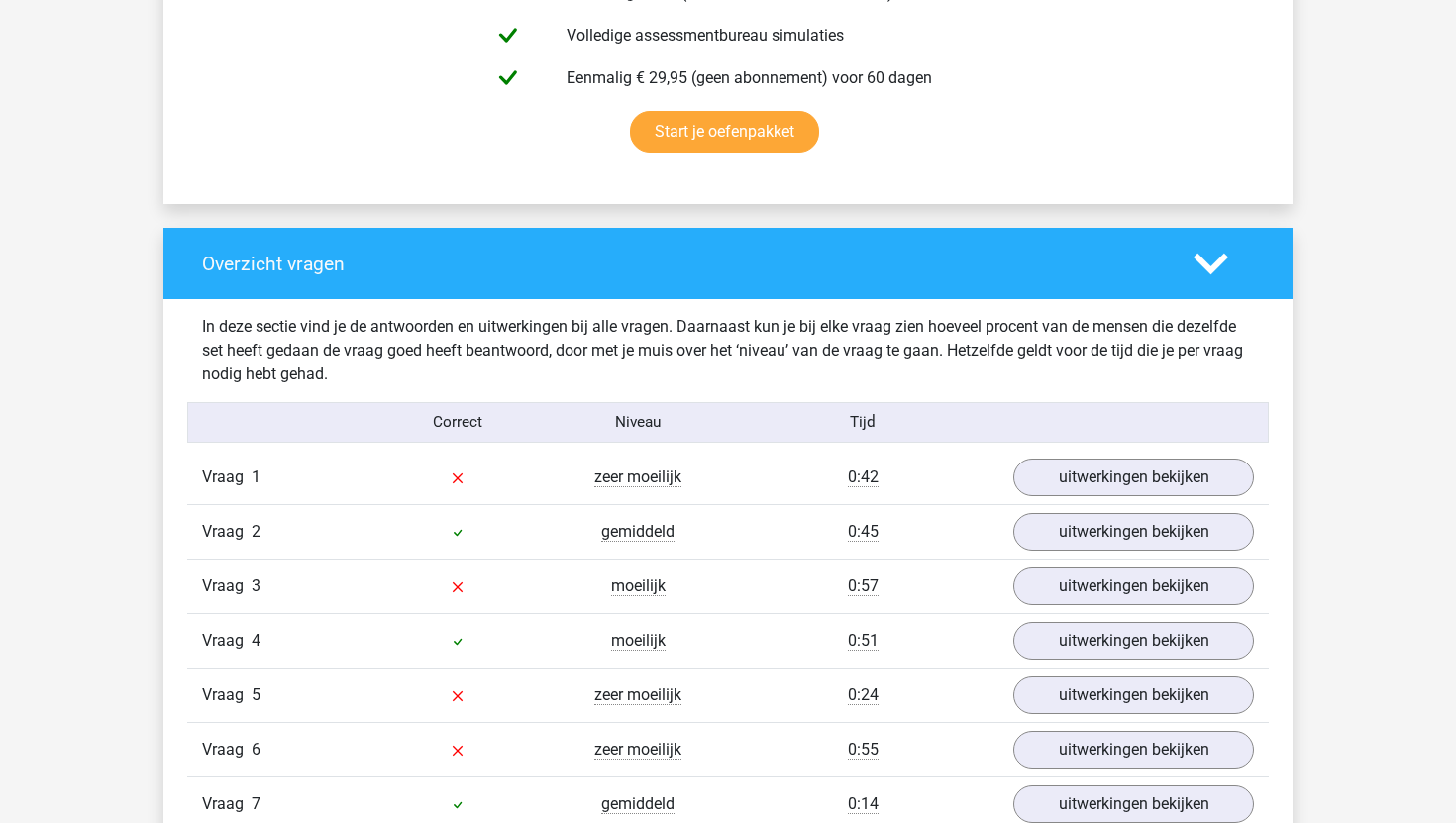 scroll, scrollTop: 1492, scrollLeft: 0, axis: vertical 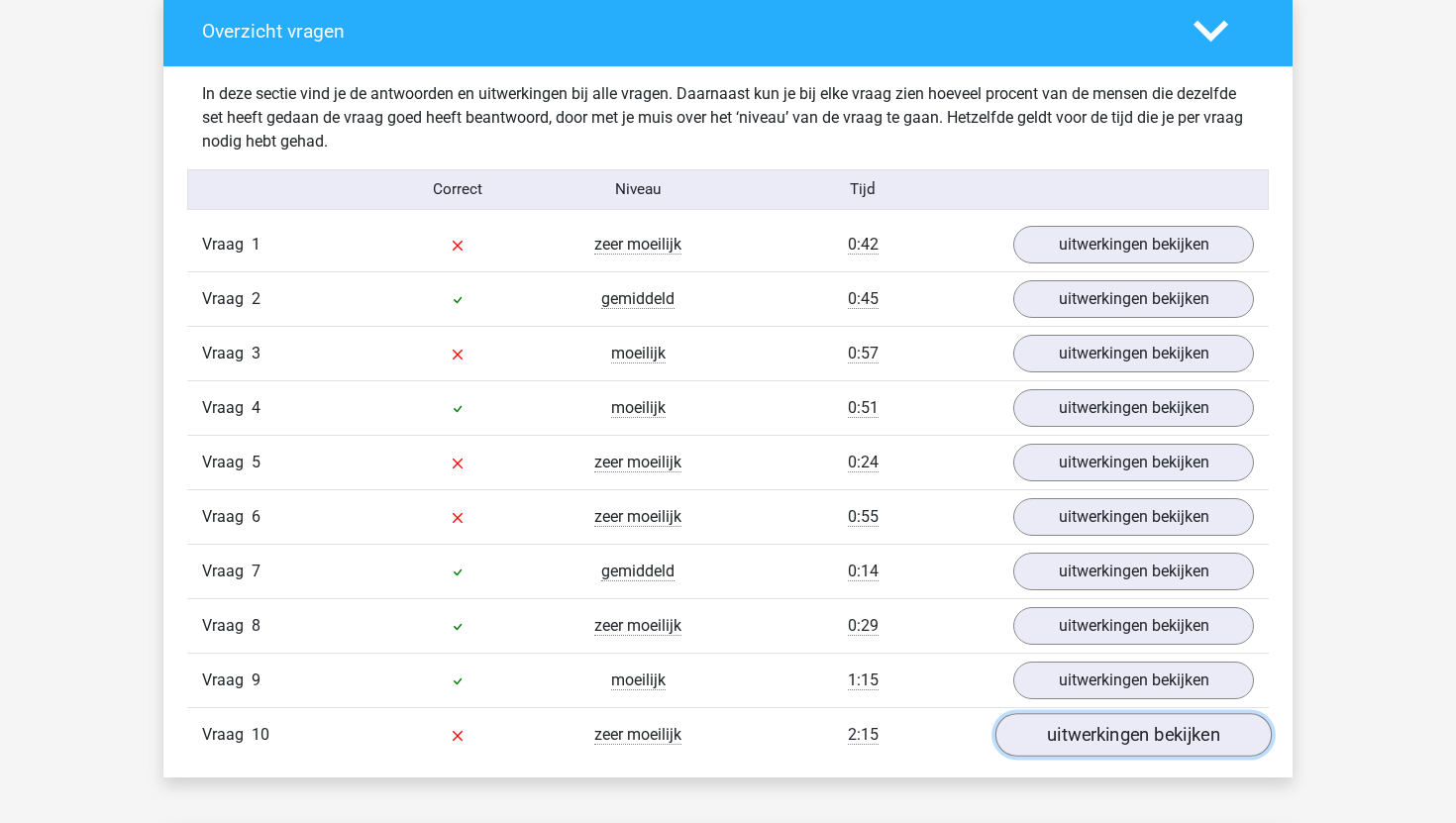 click on "uitwerkingen bekijken" at bounding box center (1133, 735) 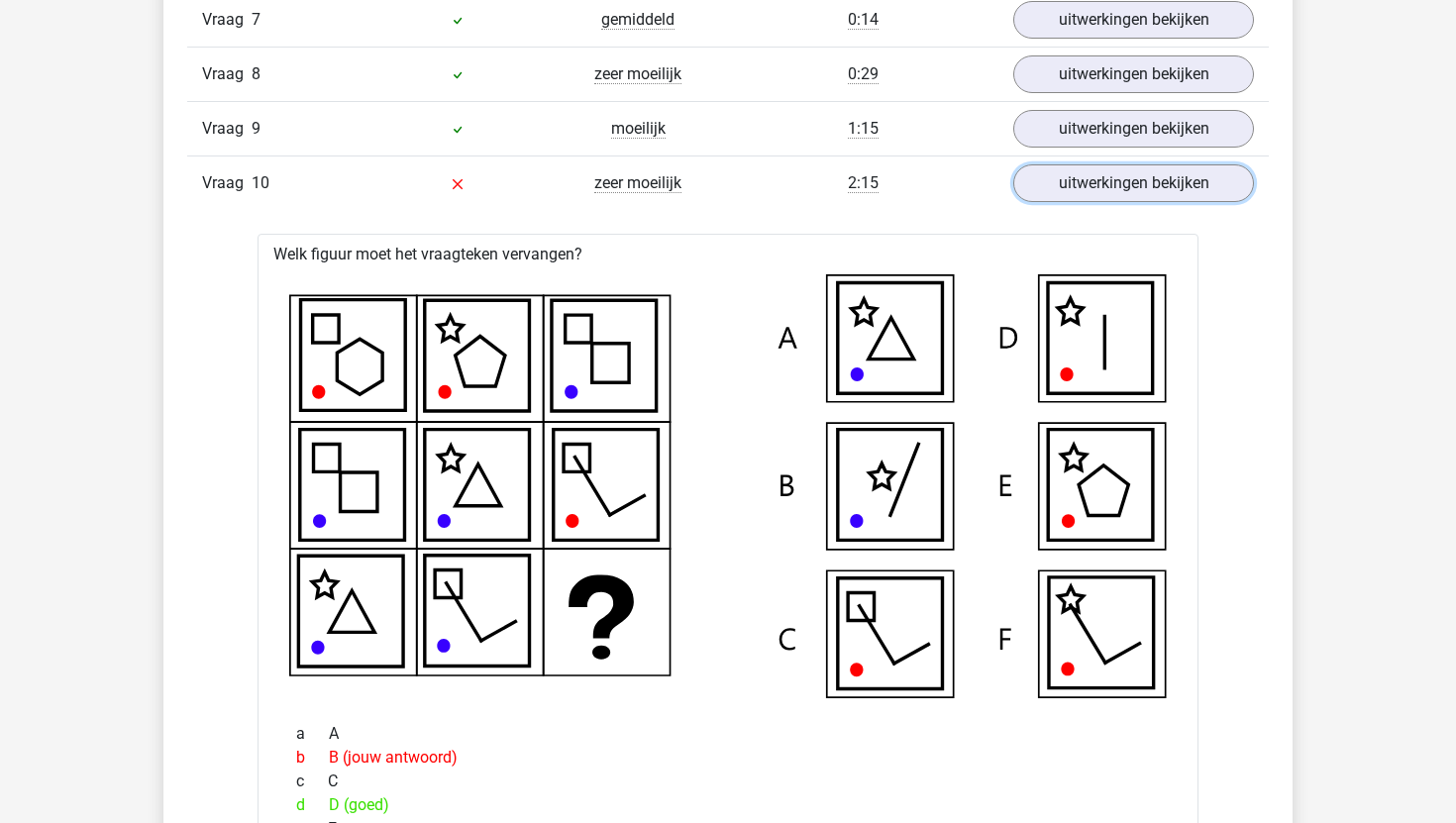 scroll, scrollTop: 2044, scrollLeft: 0, axis: vertical 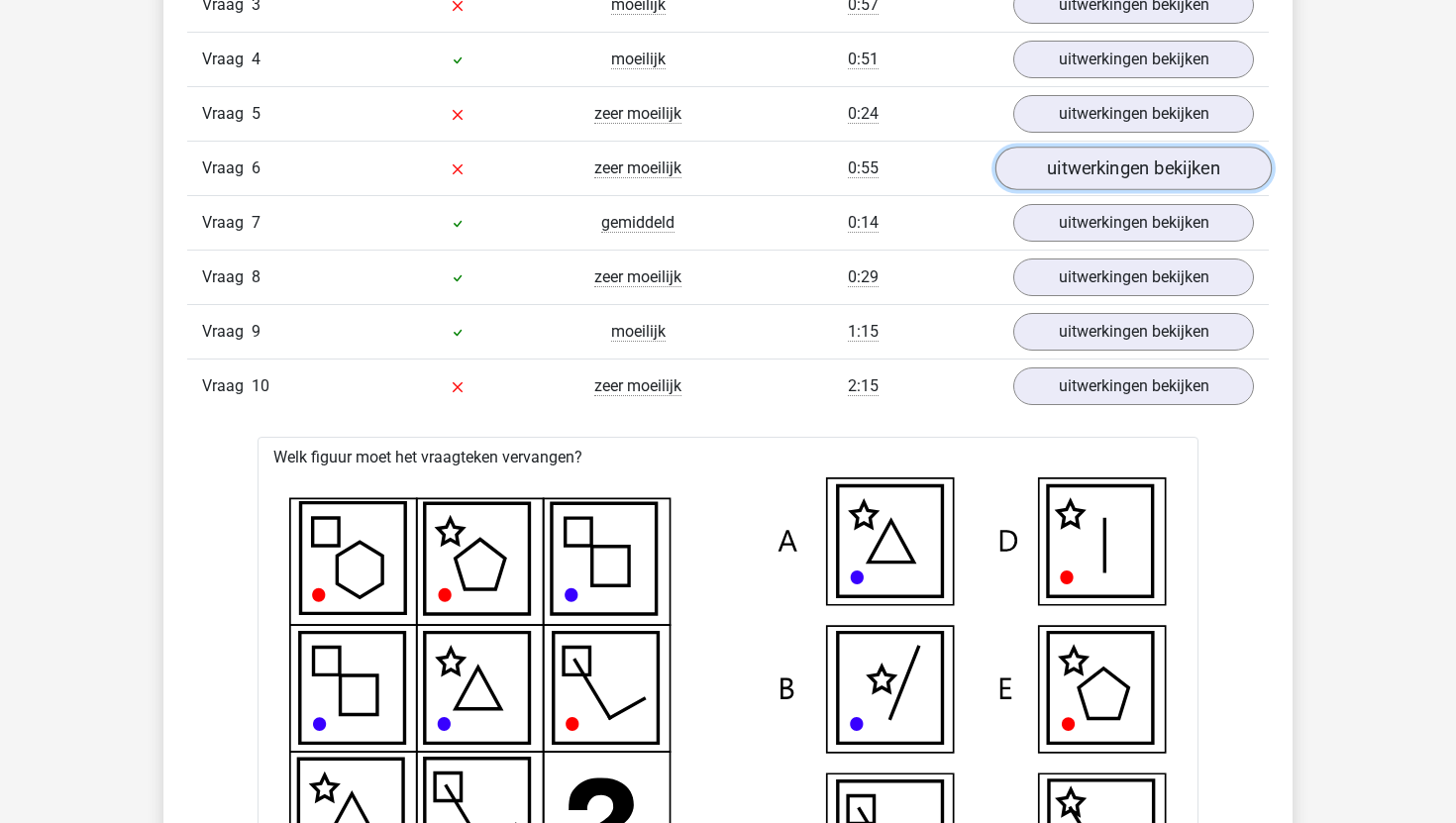 click on "uitwerkingen bekijken" at bounding box center (1133, 168) 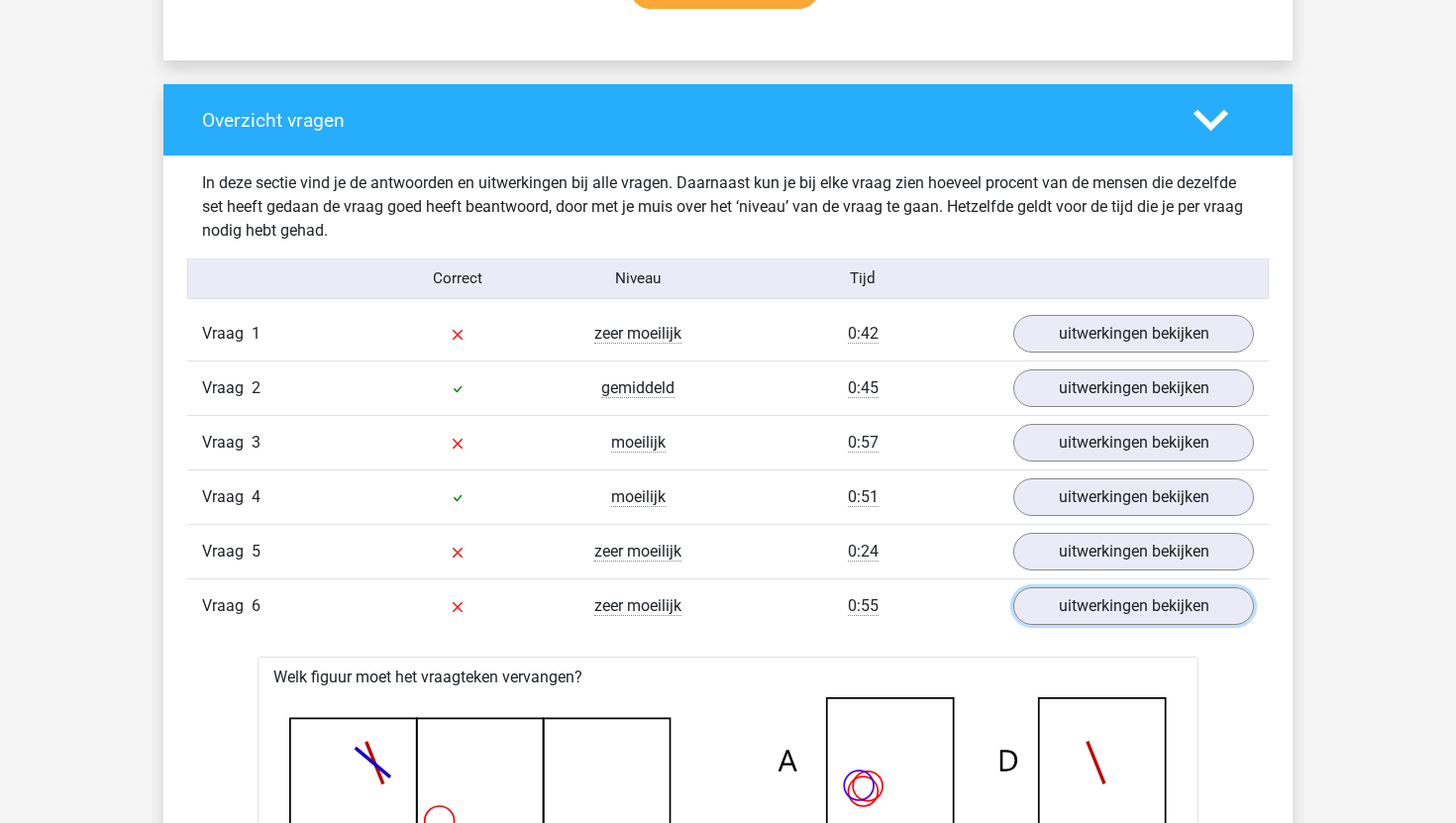 scroll, scrollTop: 1400, scrollLeft: 0, axis: vertical 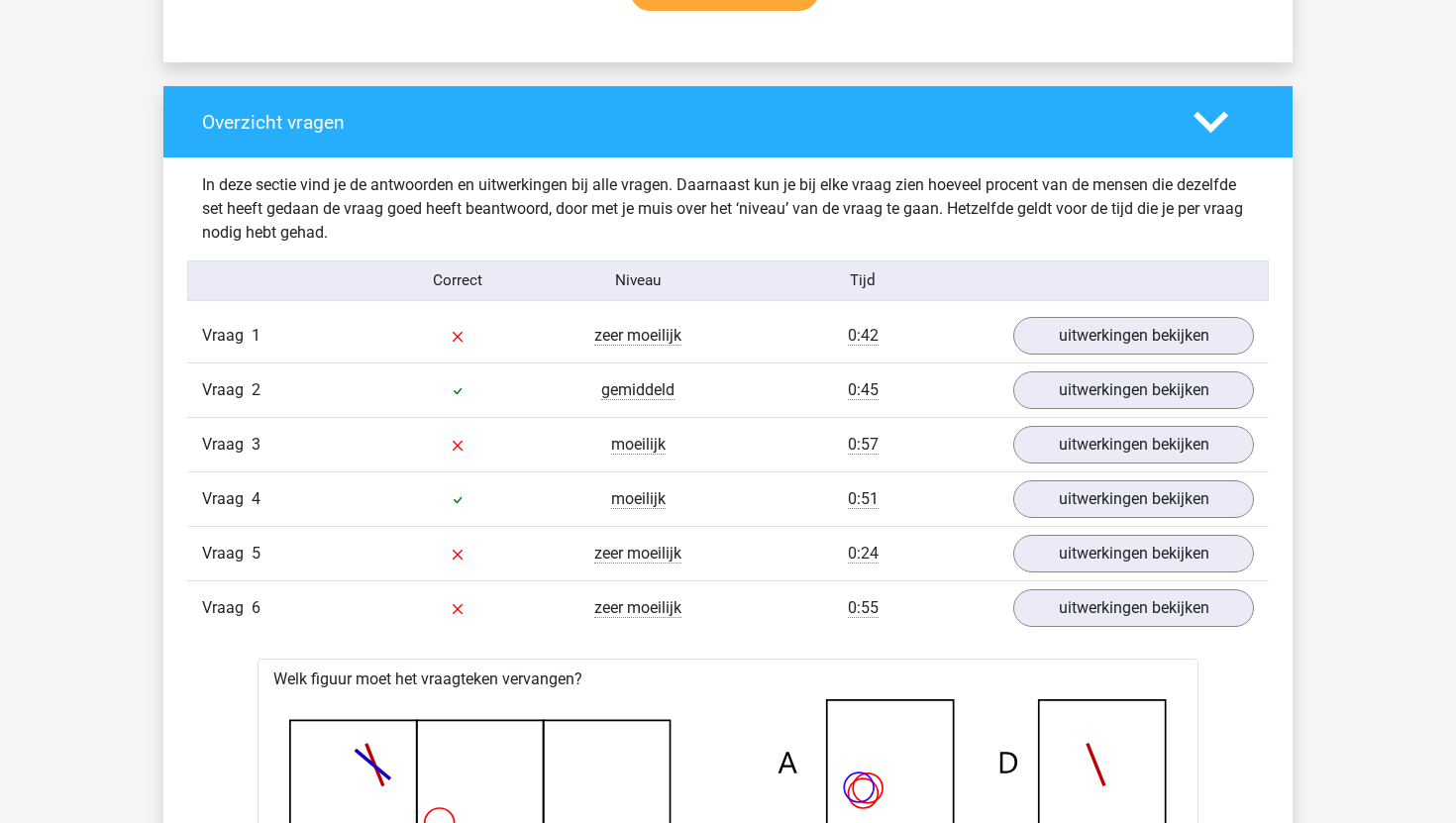 click at bounding box center (458, 608) 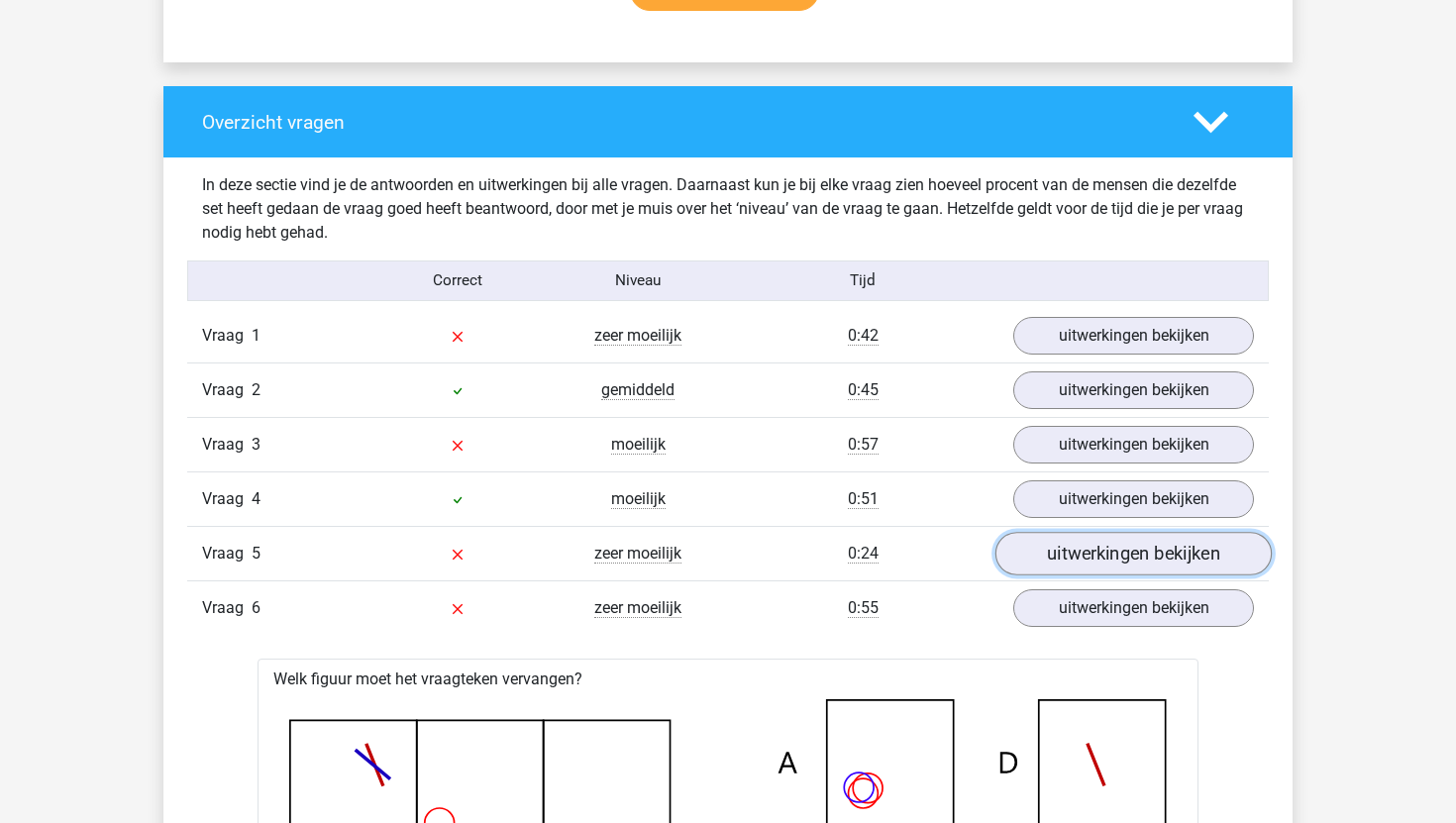 click on "uitwerkingen bekijken" at bounding box center (1133, 554) 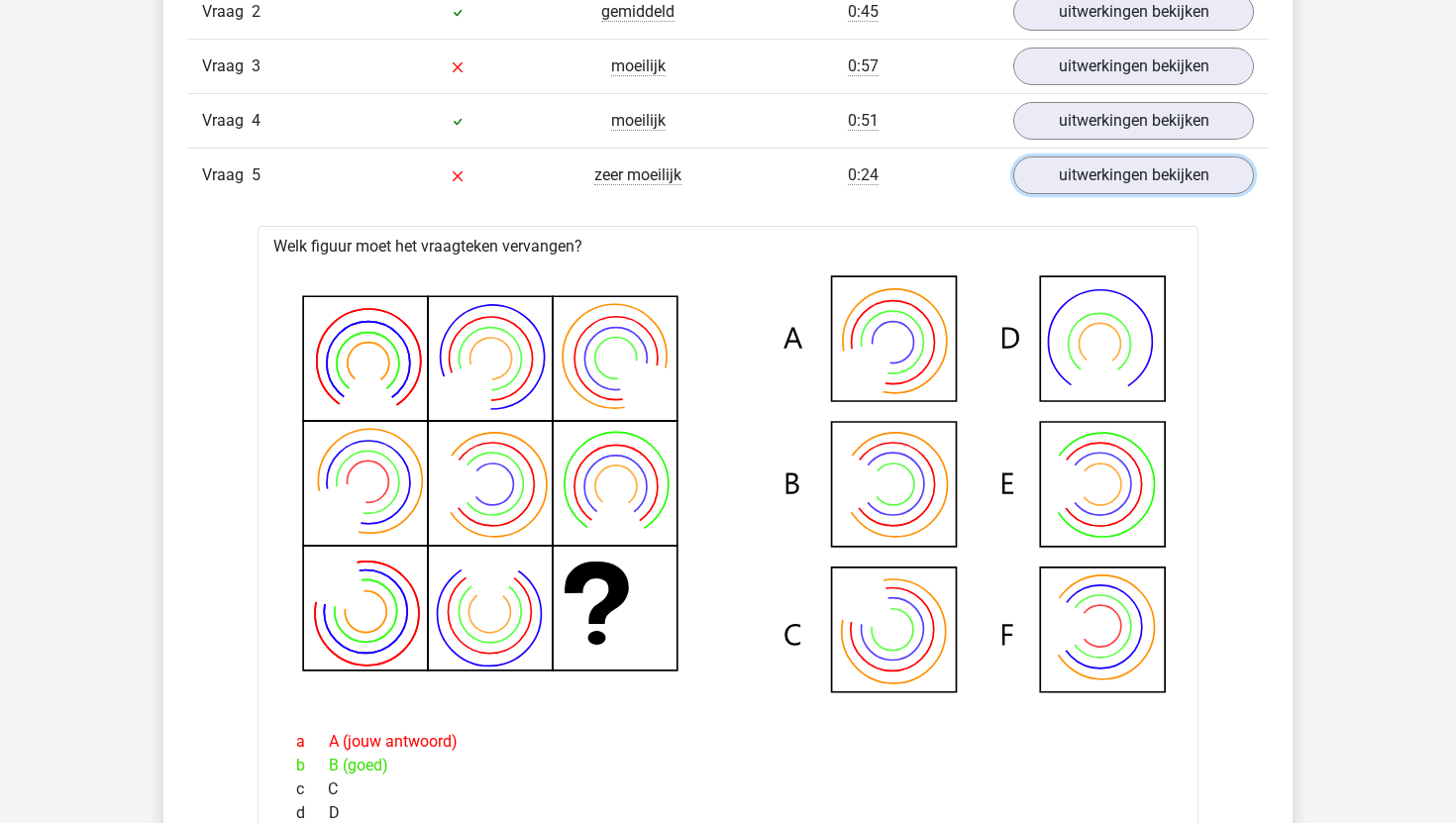 scroll, scrollTop: 1666, scrollLeft: 0, axis: vertical 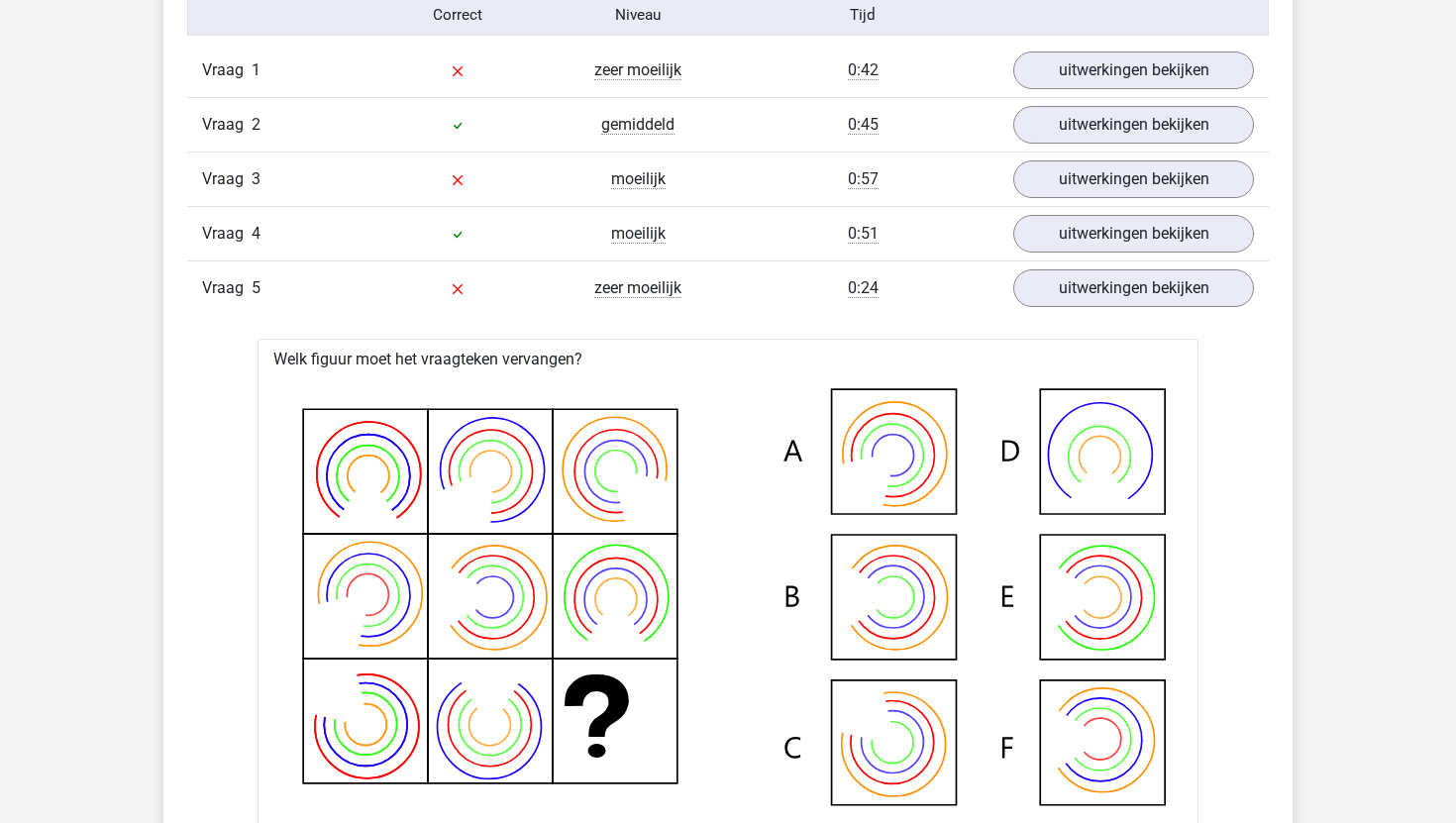 click on "Vraag
2
gemiddeld
0:45
uitwerkingen bekijken" at bounding box center [728, 124] 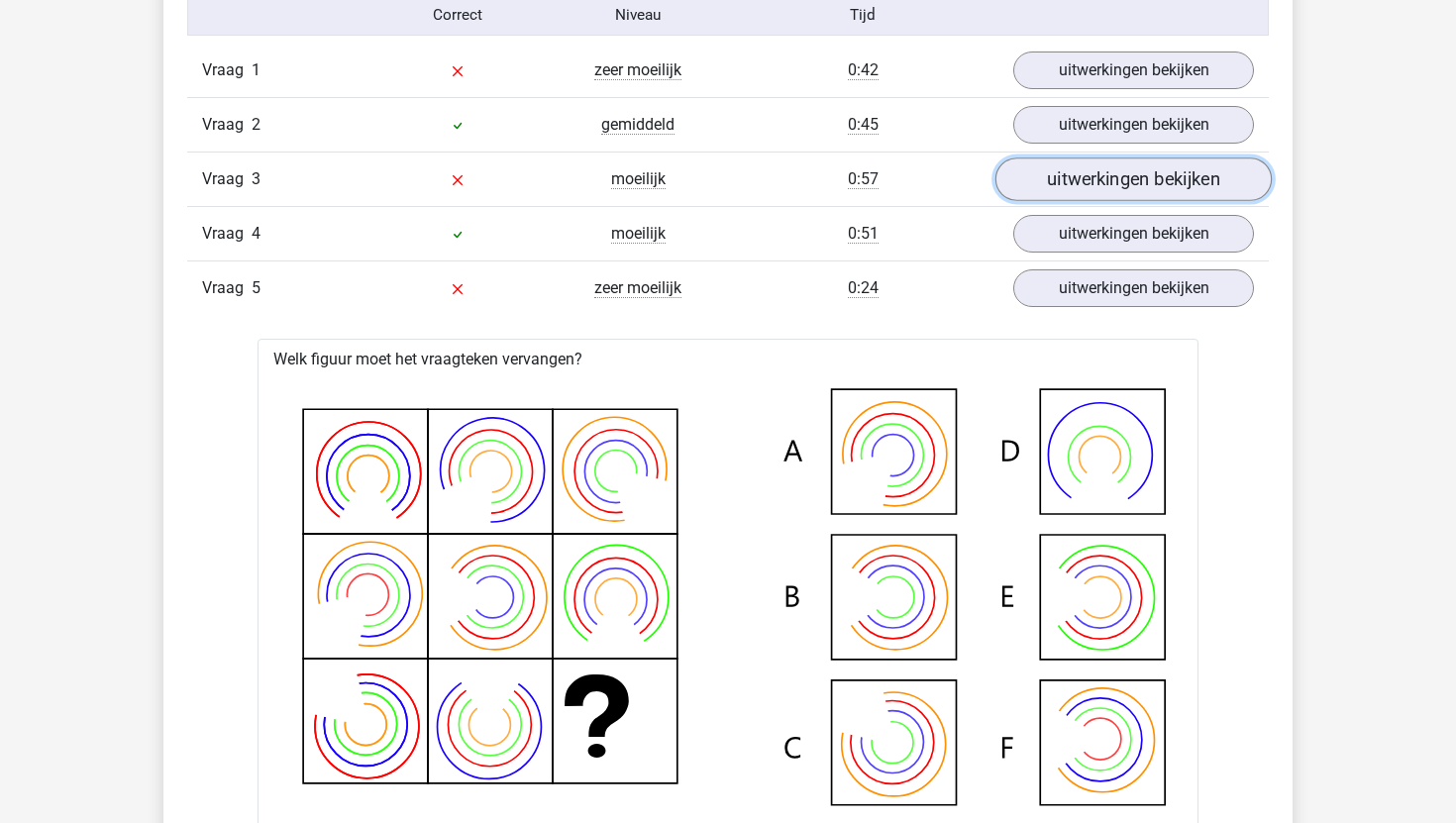 click on "uitwerkingen bekijken" at bounding box center [1133, 179] 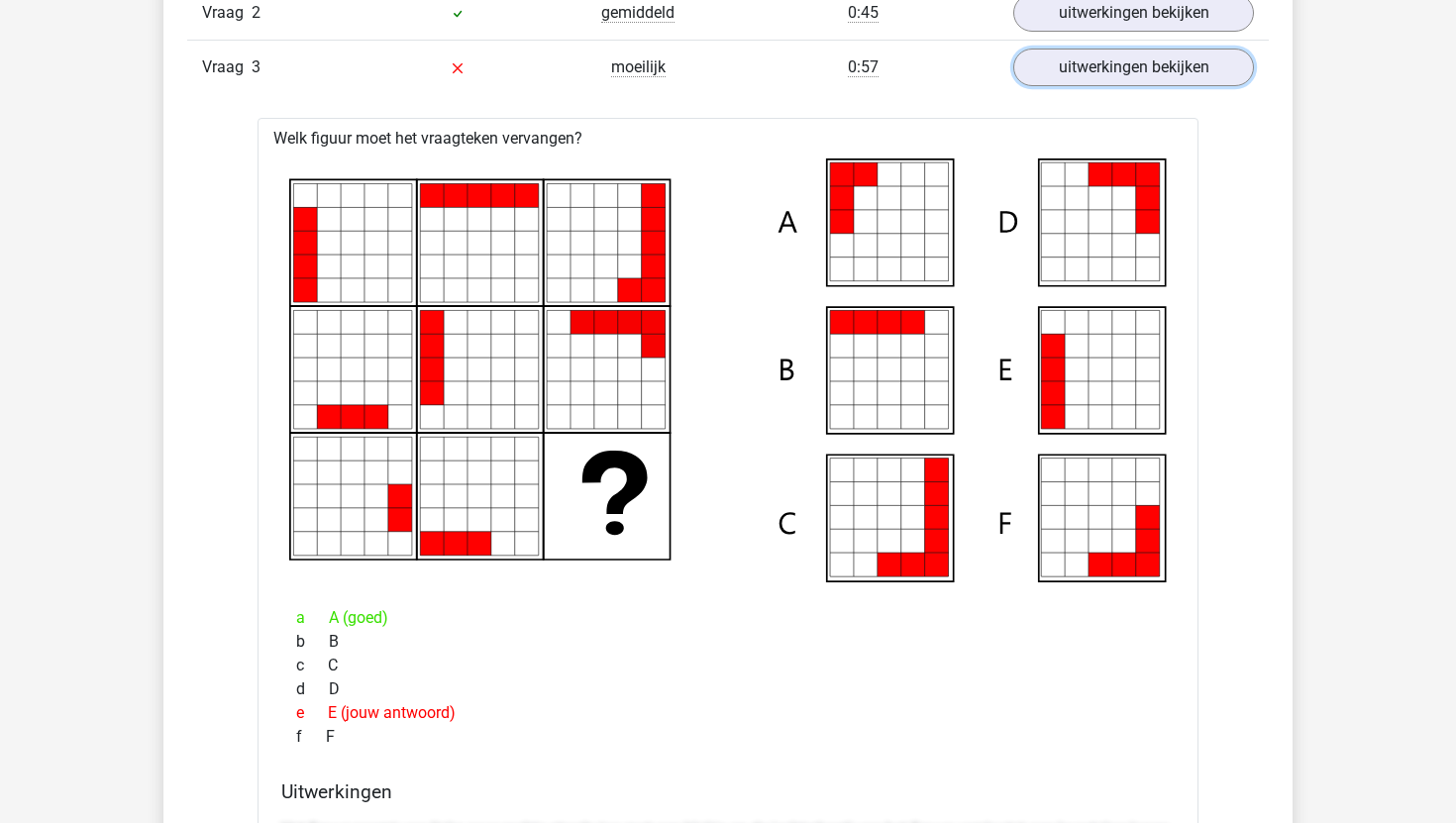 scroll, scrollTop: 1747, scrollLeft: 0, axis: vertical 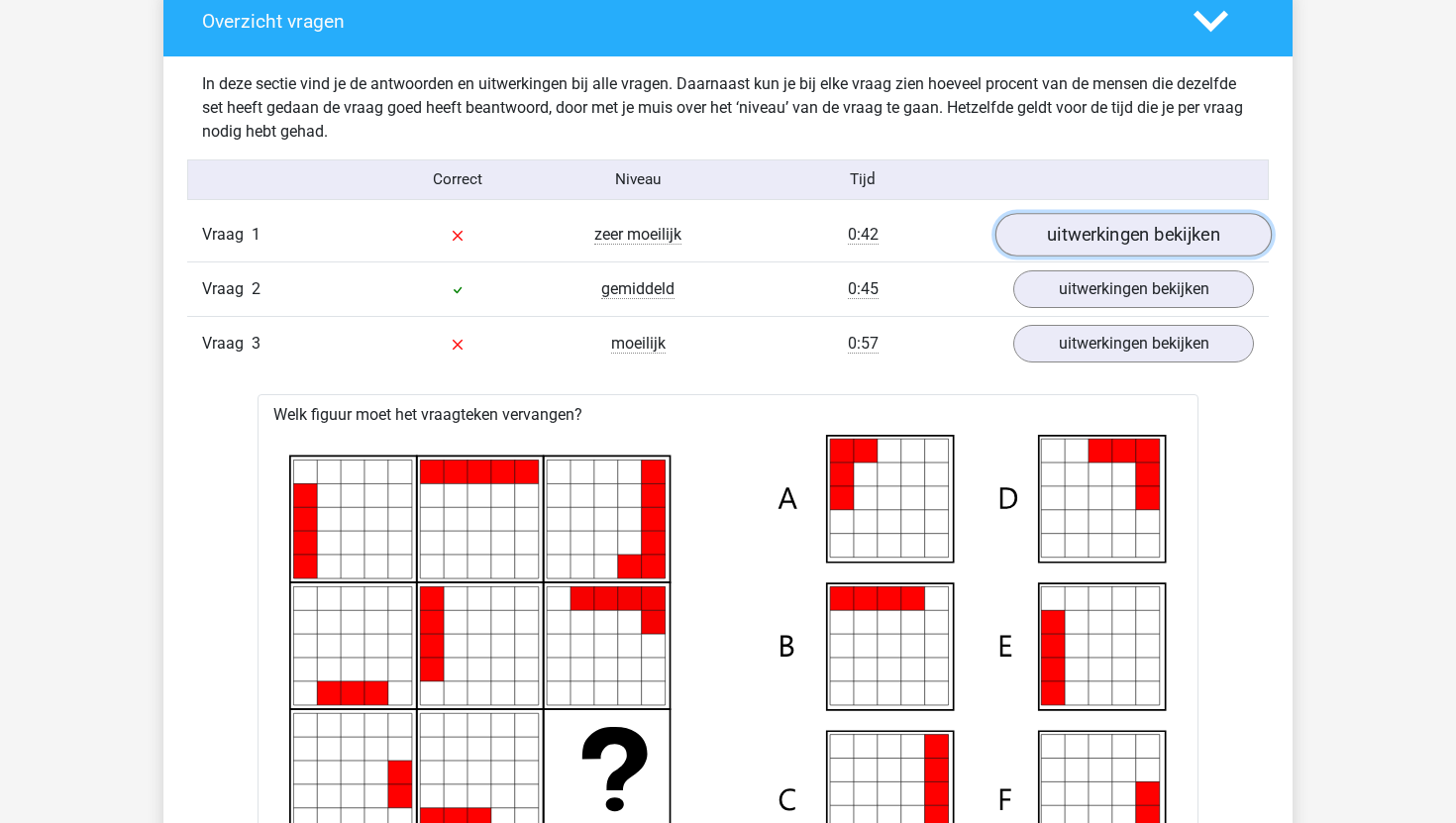 click on "uitwerkingen bekijken" at bounding box center [1133, 235] 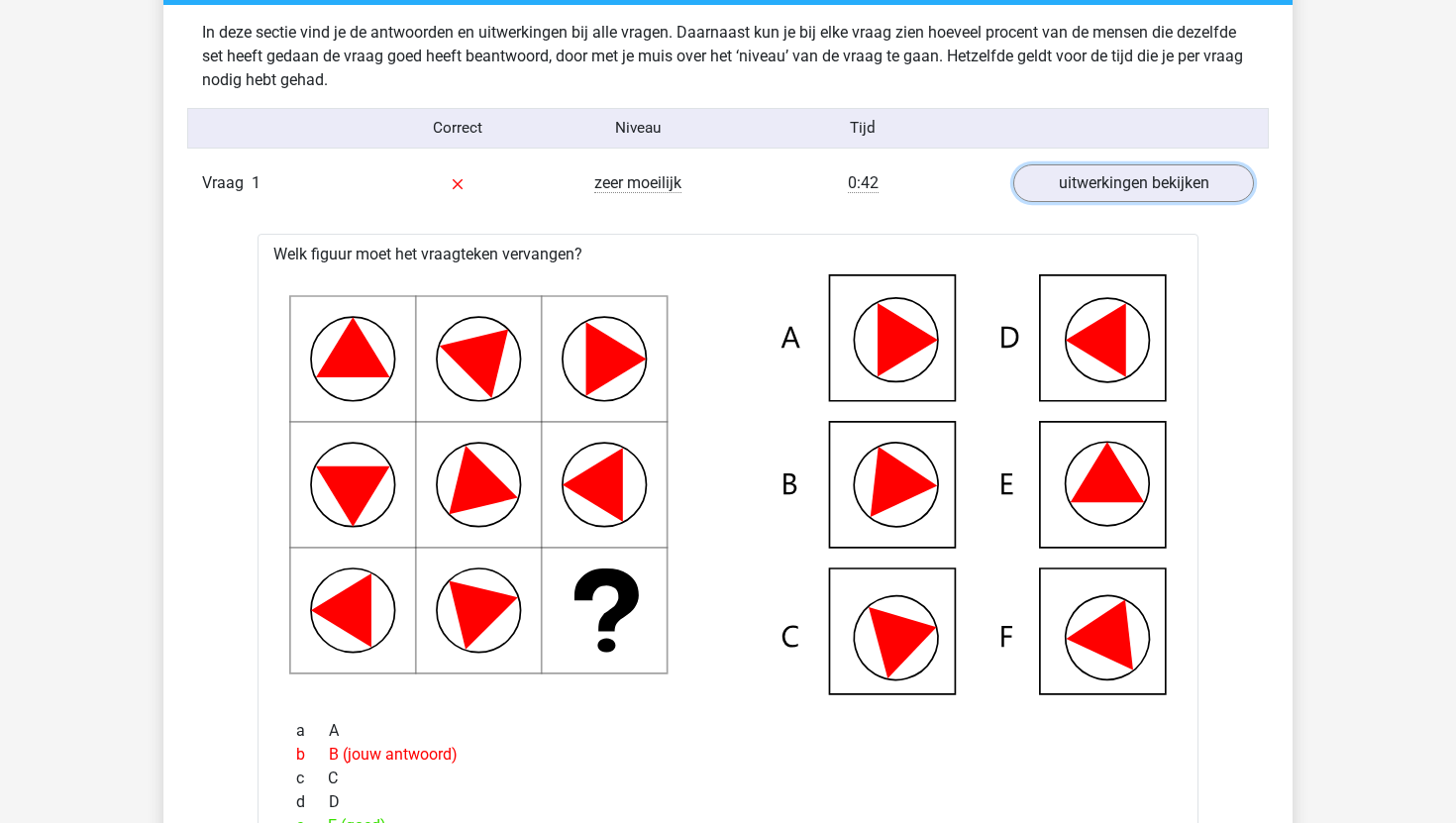 scroll, scrollTop: 1268, scrollLeft: 0, axis: vertical 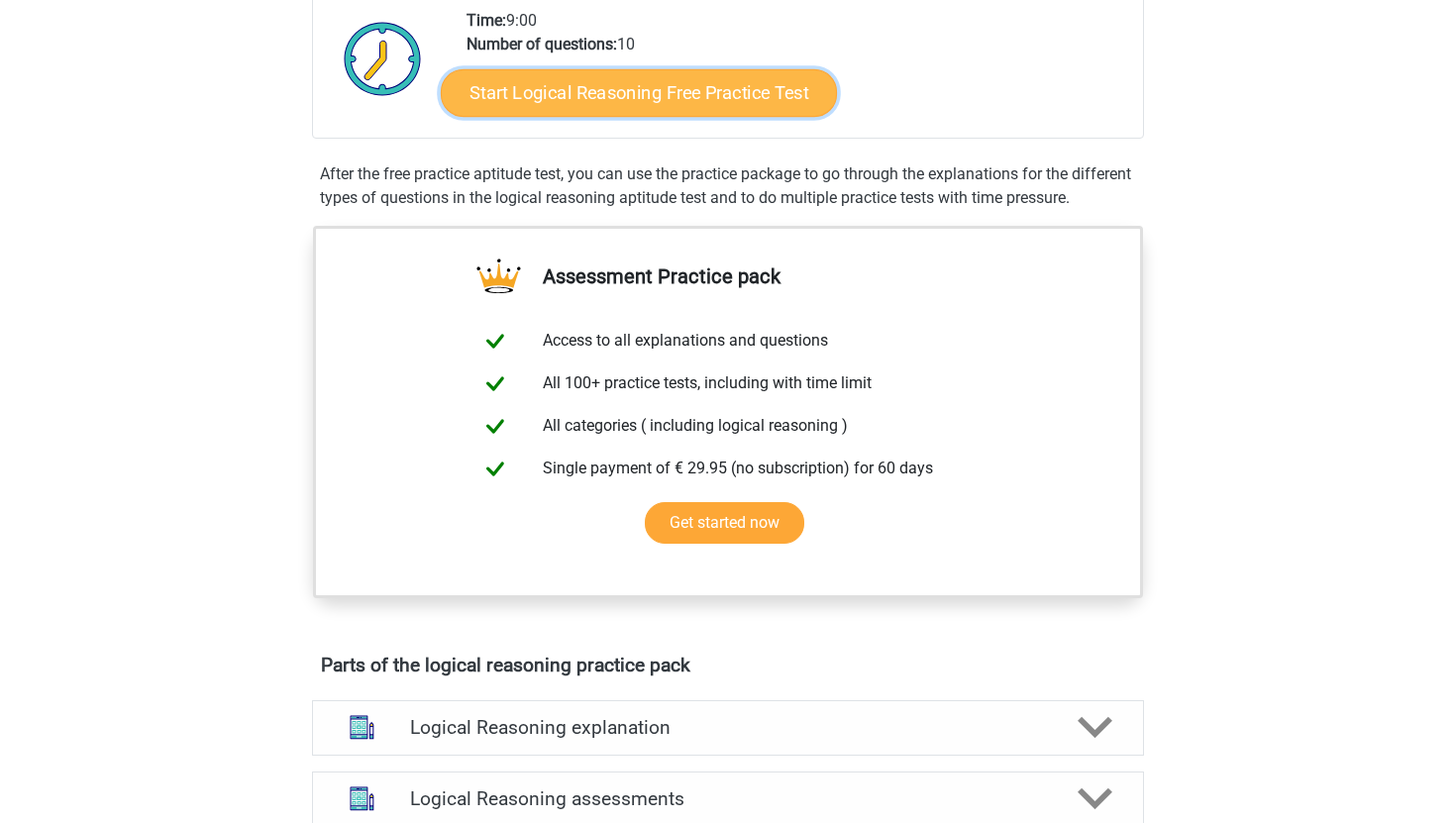 click on "Start Logical Reasoning
Free Practice Test" at bounding box center [639, 92] 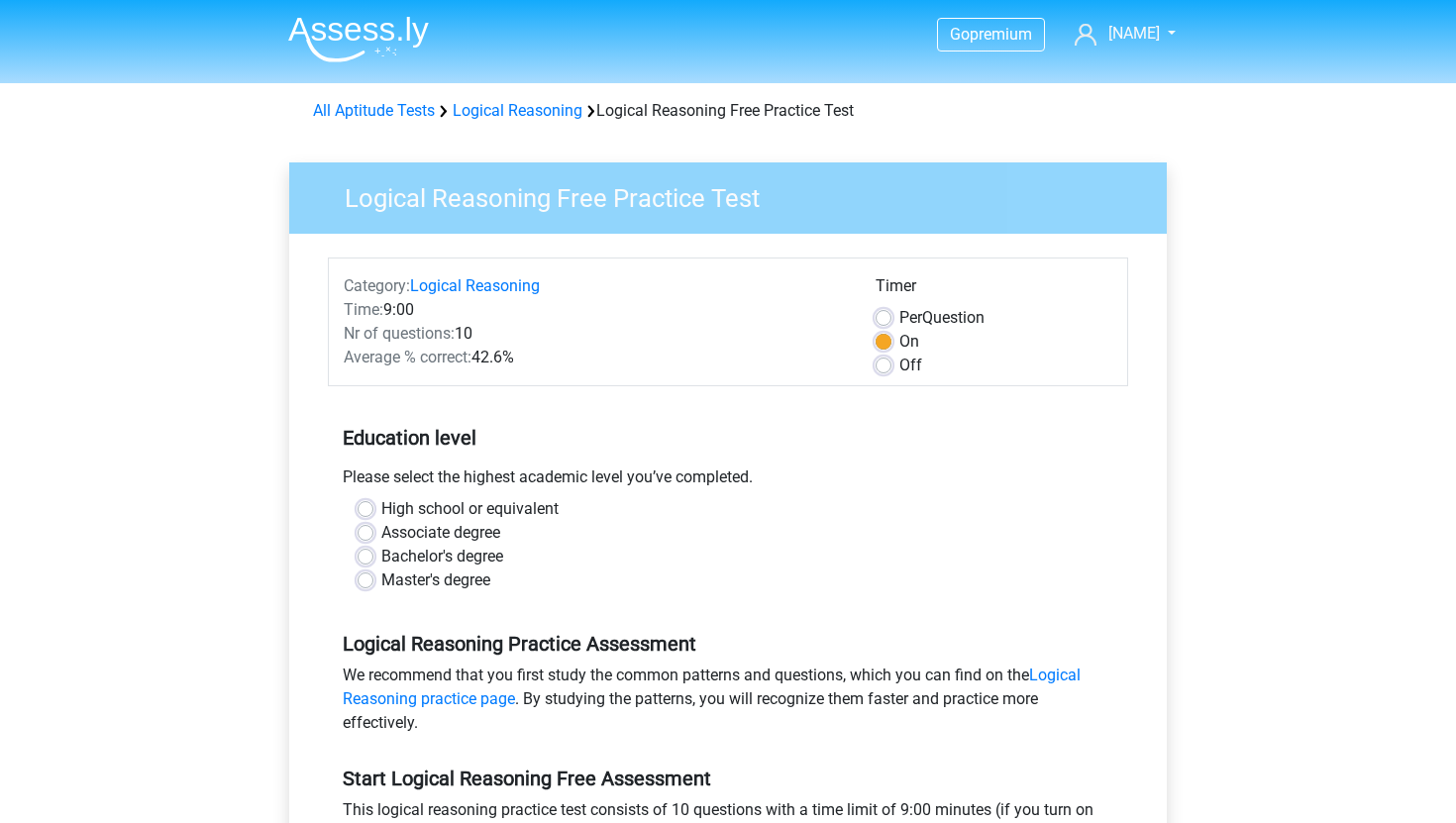 scroll, scrollTop: 0, scrollLeft: 0, axis: both 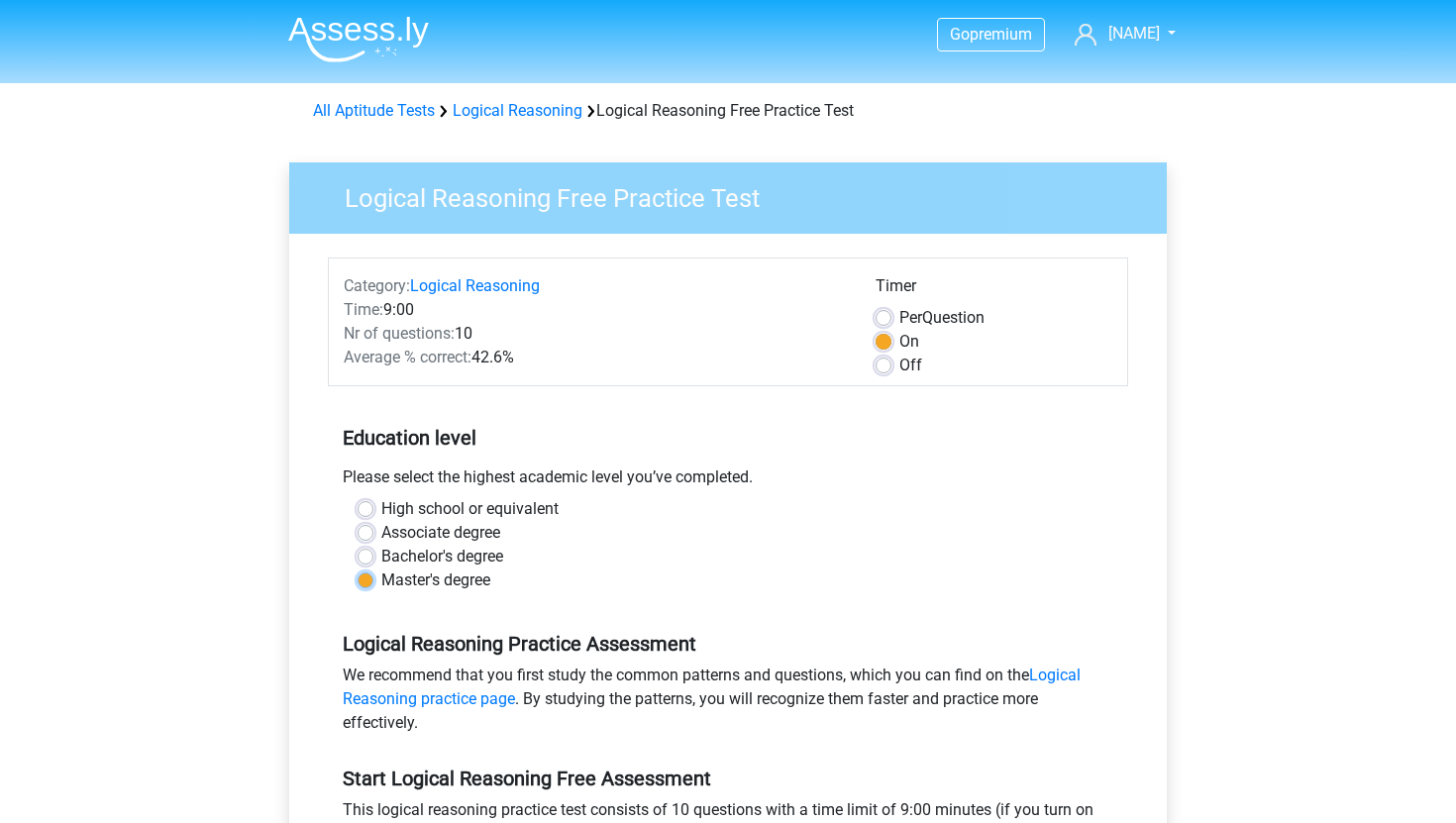 radio on "true" 